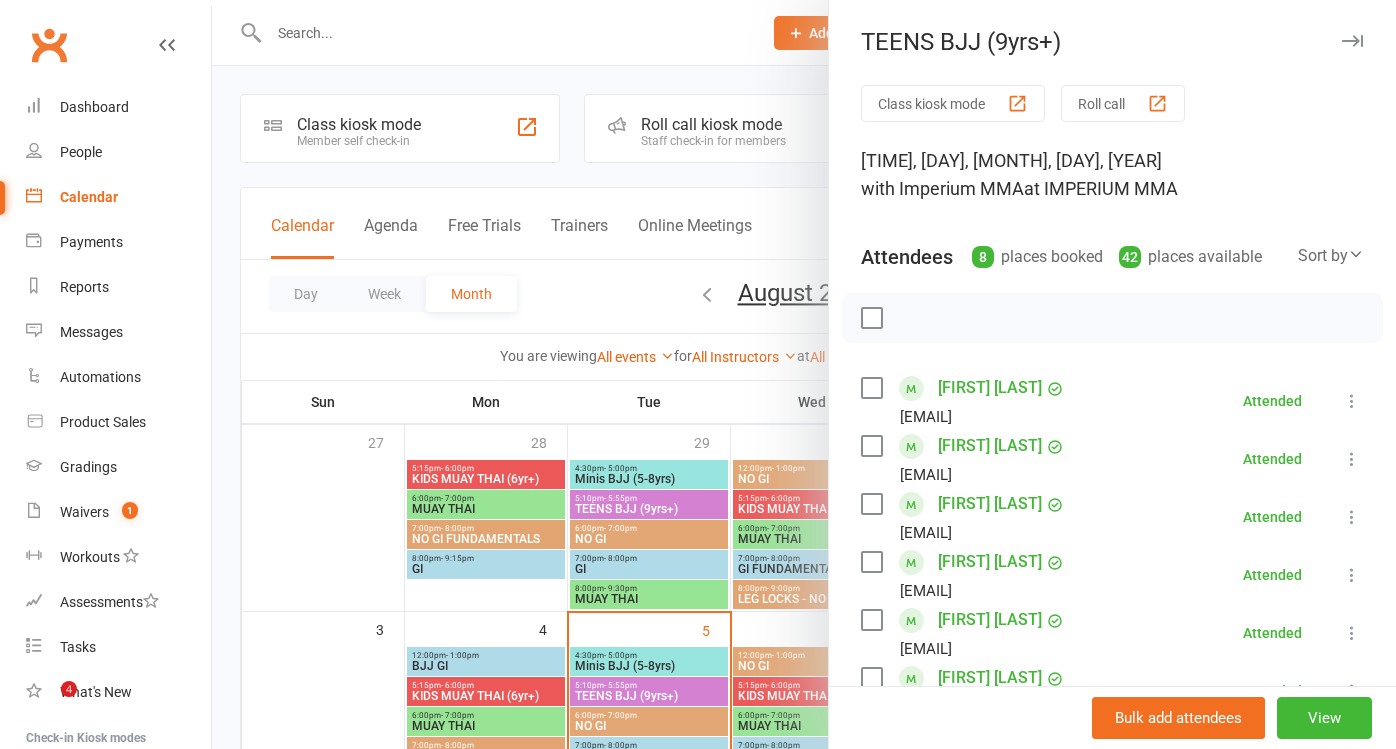 scroll, scrollTop: 299, scrollLeft: 0, axis: vertical 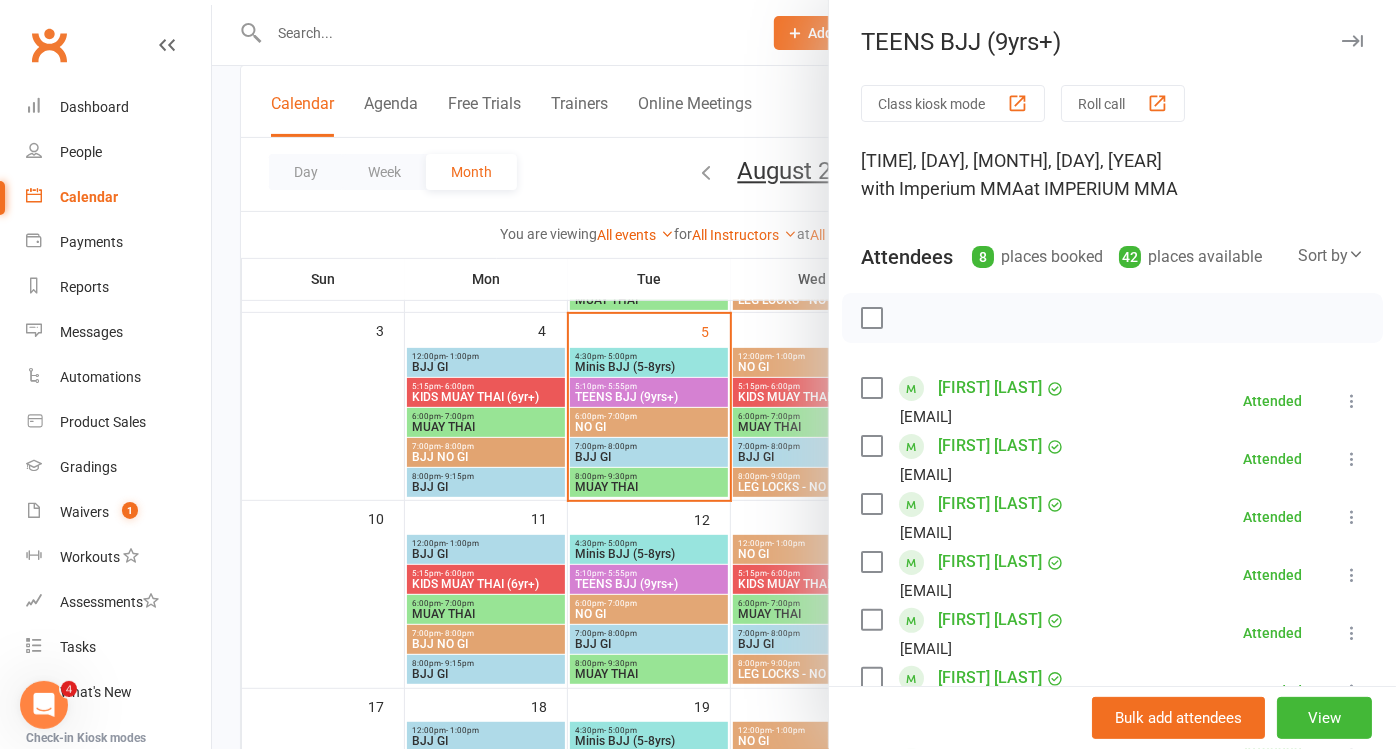 click on "[FIRST] [LAST]" at bounding box center [990, 504] 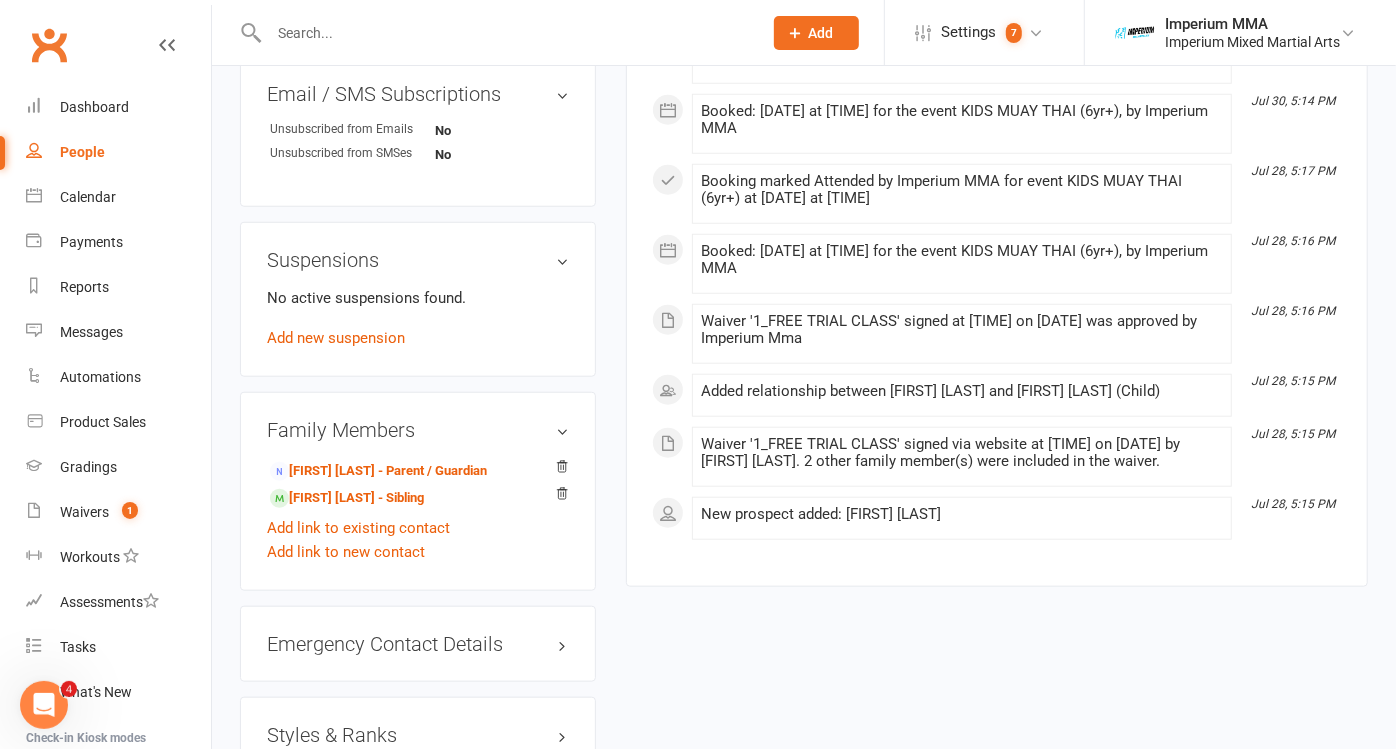 scroll, scrollTop: 1000, scrollLeft: 0, axis: vertical 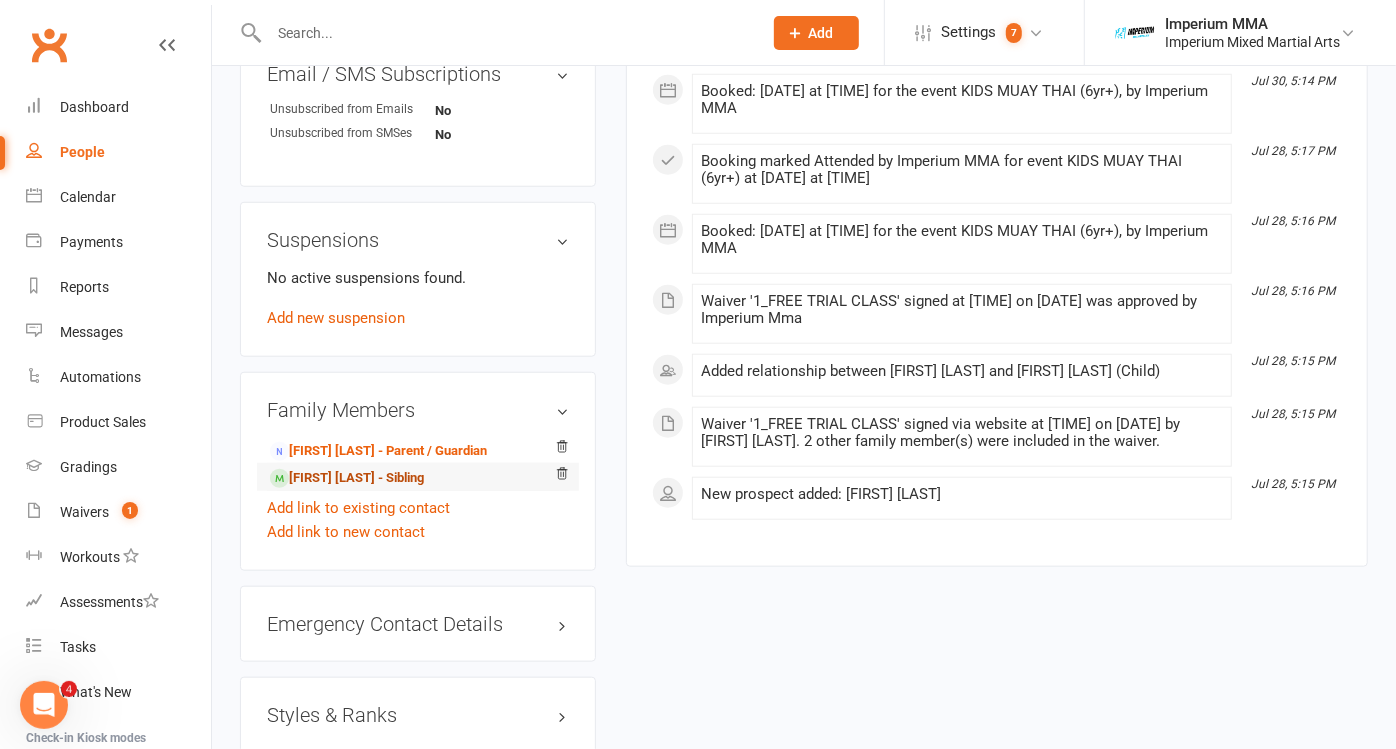 click on "[FIRST] [LAST] - Sibling" at bounding box center (347, 478) 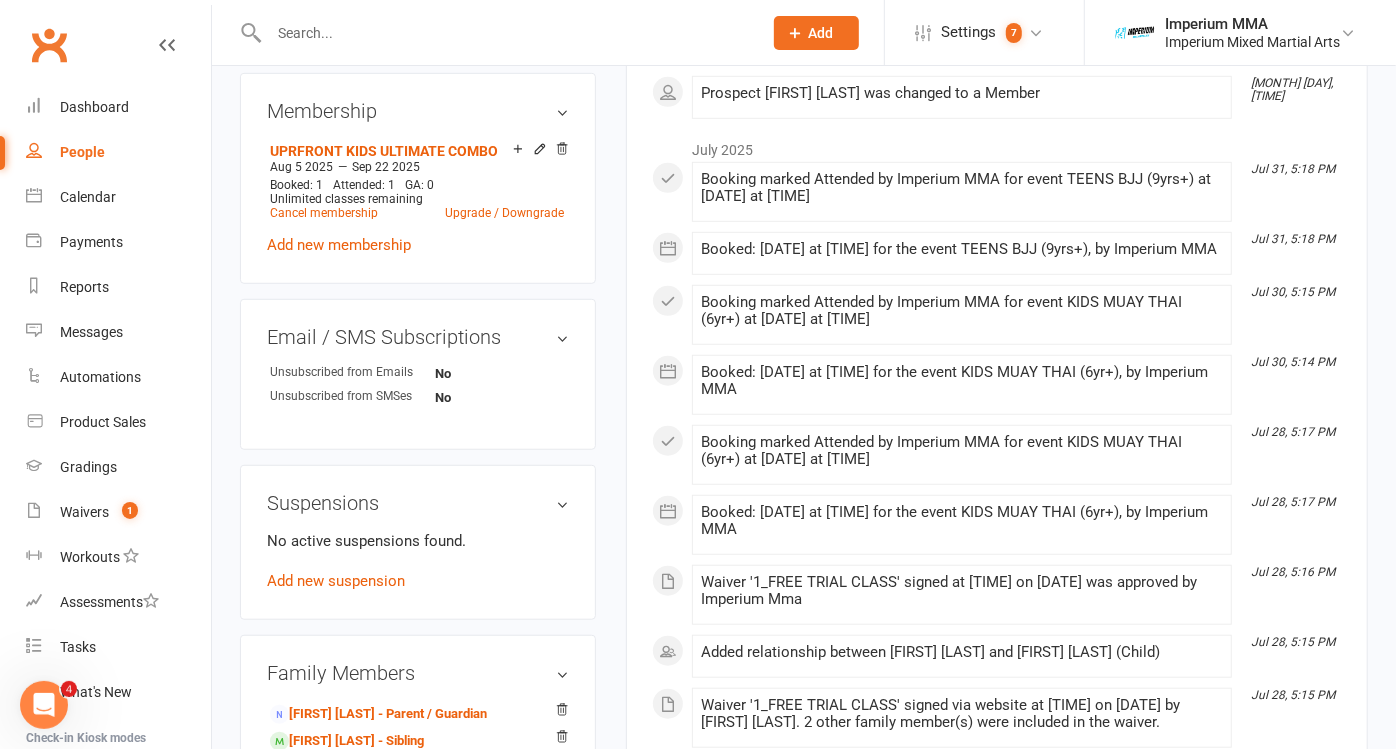scroll, scrollTop: 888, scrollLeft: 0, axis: vertical 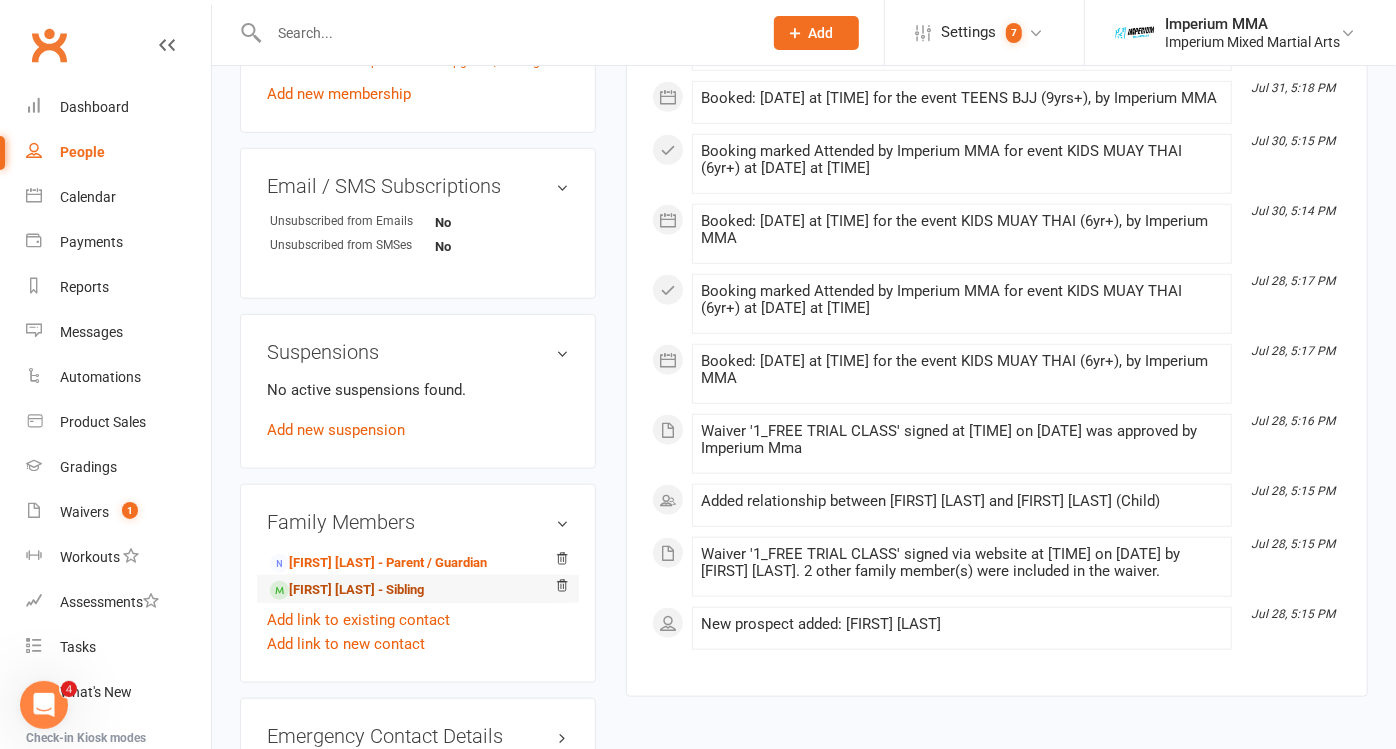 click on "[FIRST] [LAST] - Sibling" at bounding box center [347, 590] 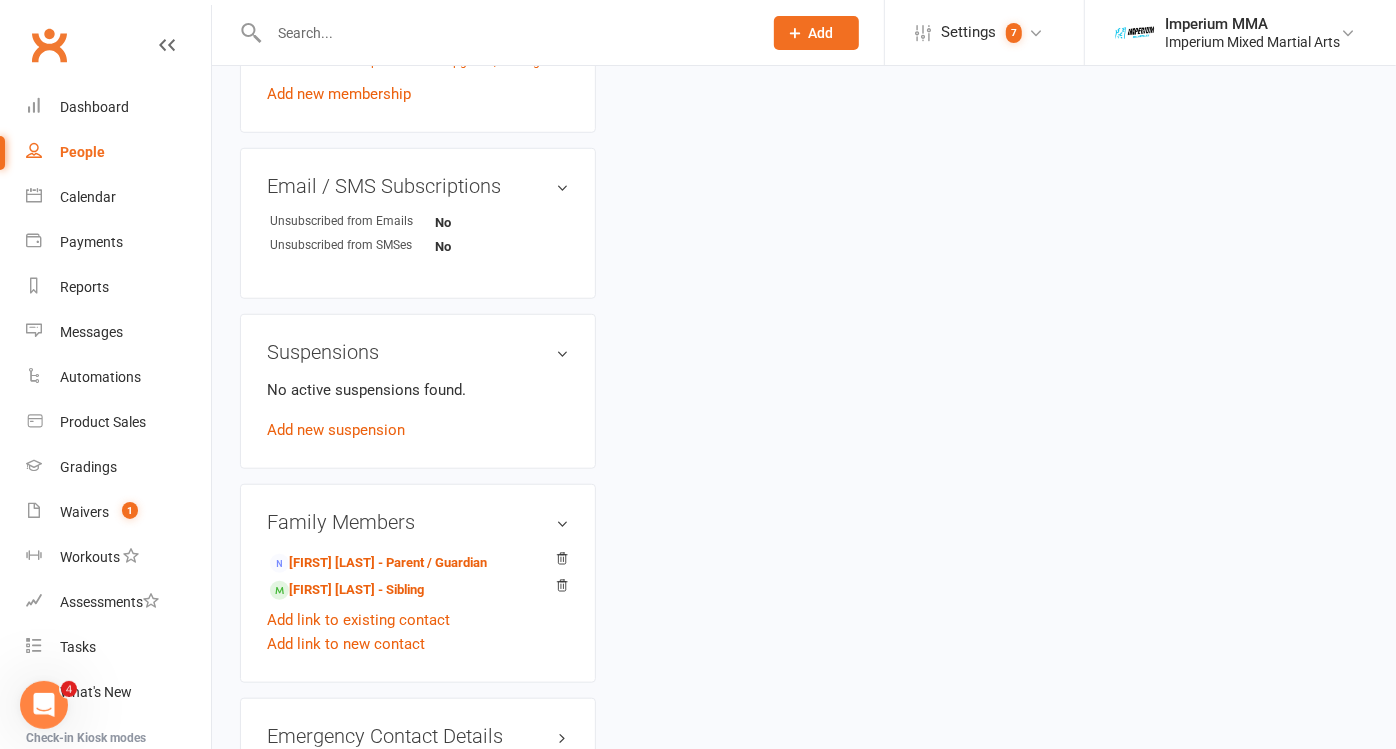 scroll, scrollTop: 0, scrollLeft: 0, axis: both 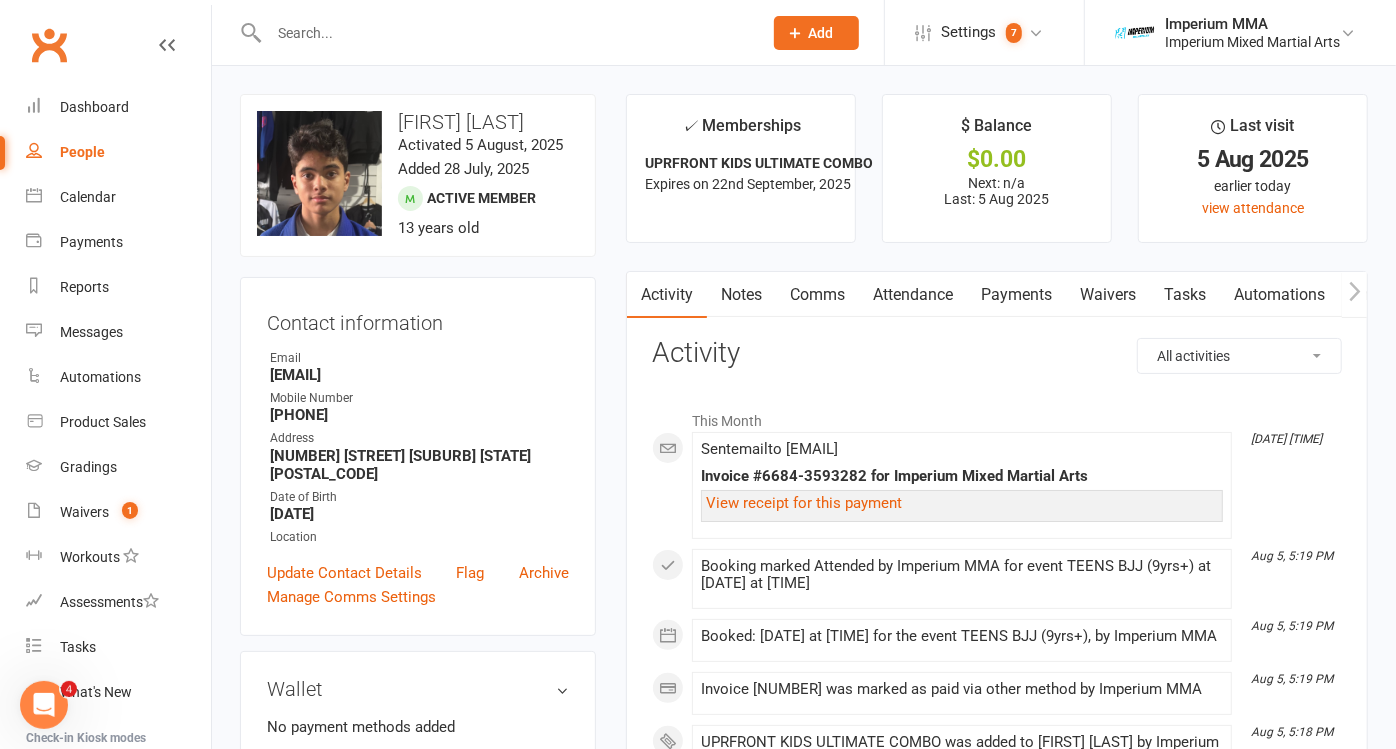 click at bounding box center [505, 33] 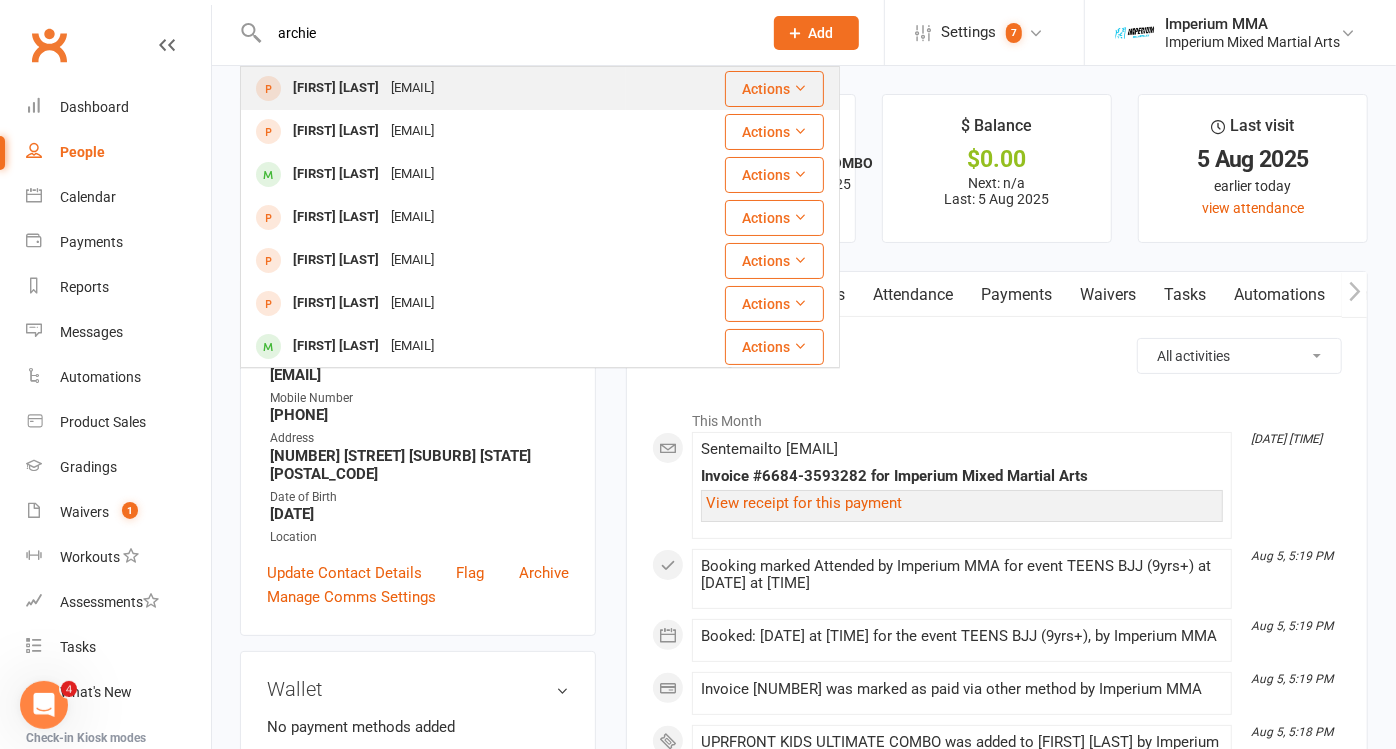 type on "archie" 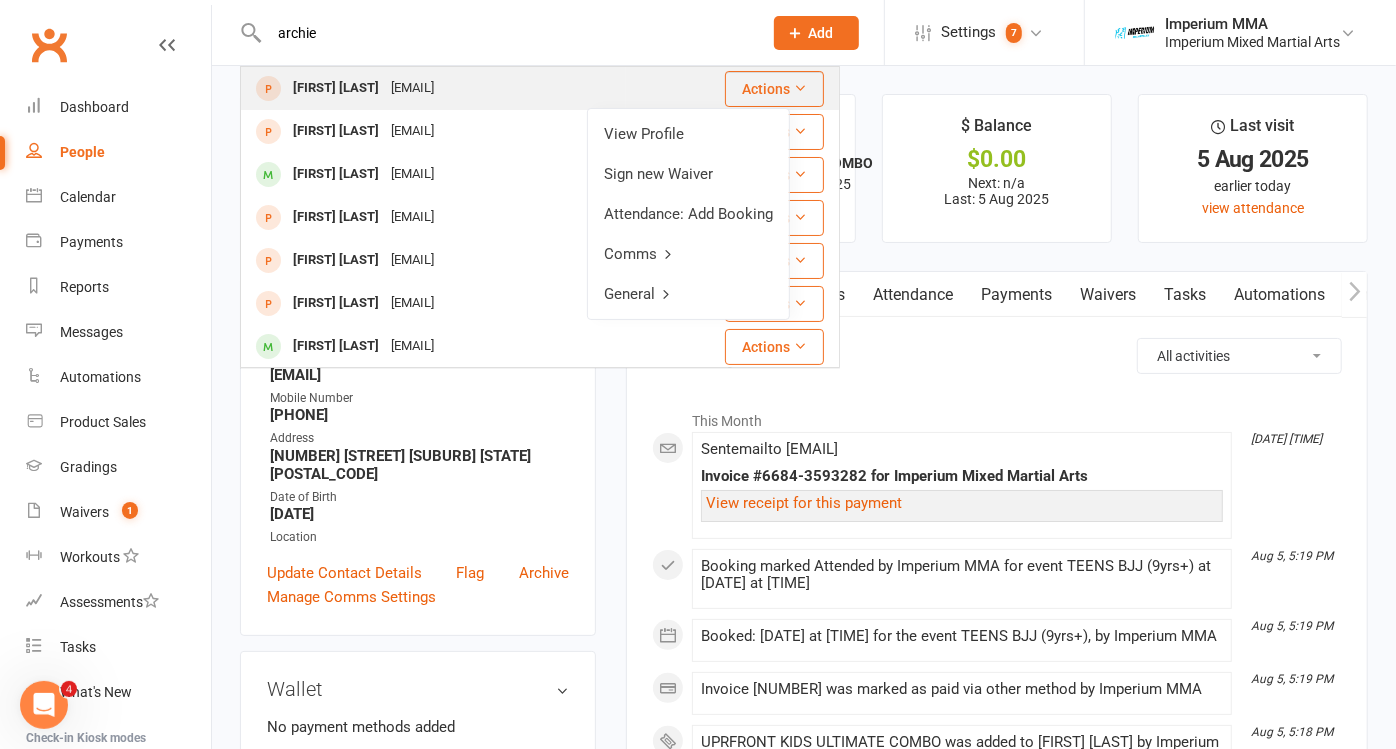 click on "Actions" at bounding box center [774, 89] 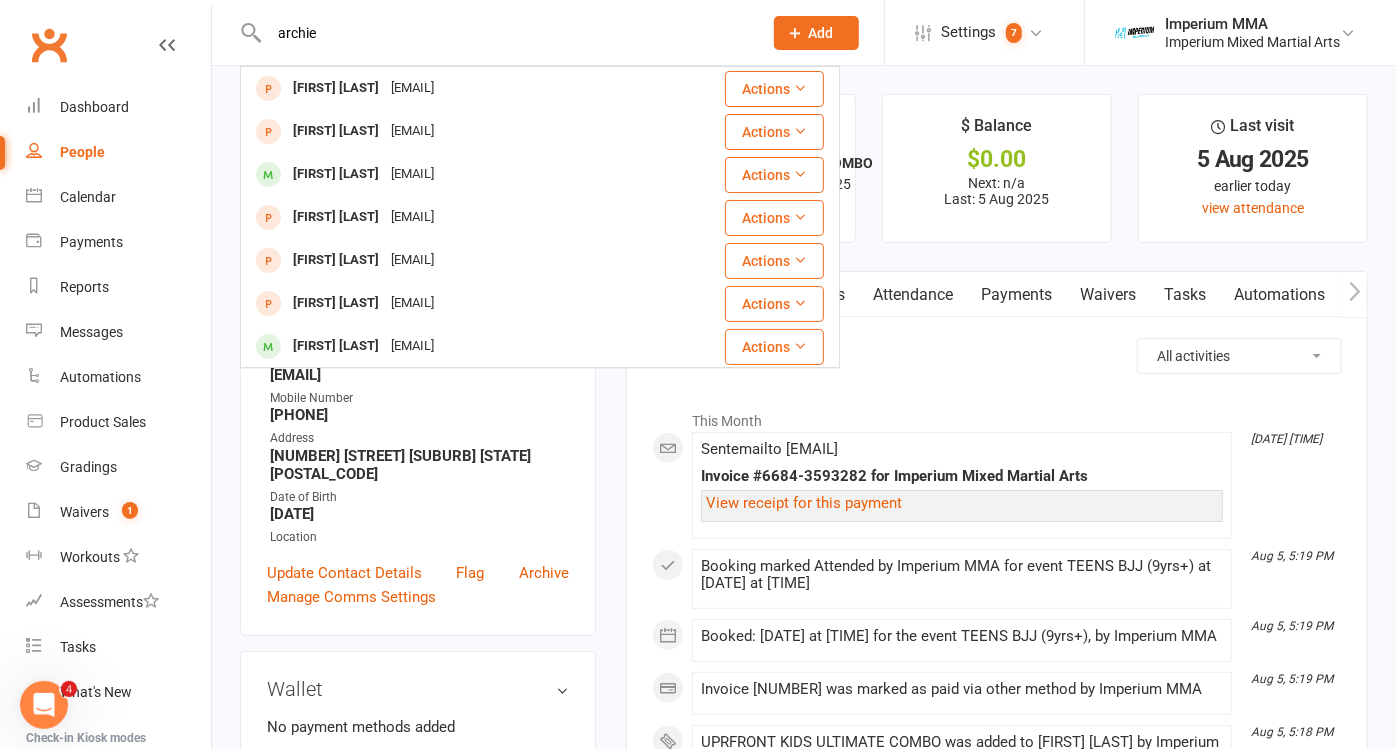 click on "Activity" at bounding box center [997, 353] 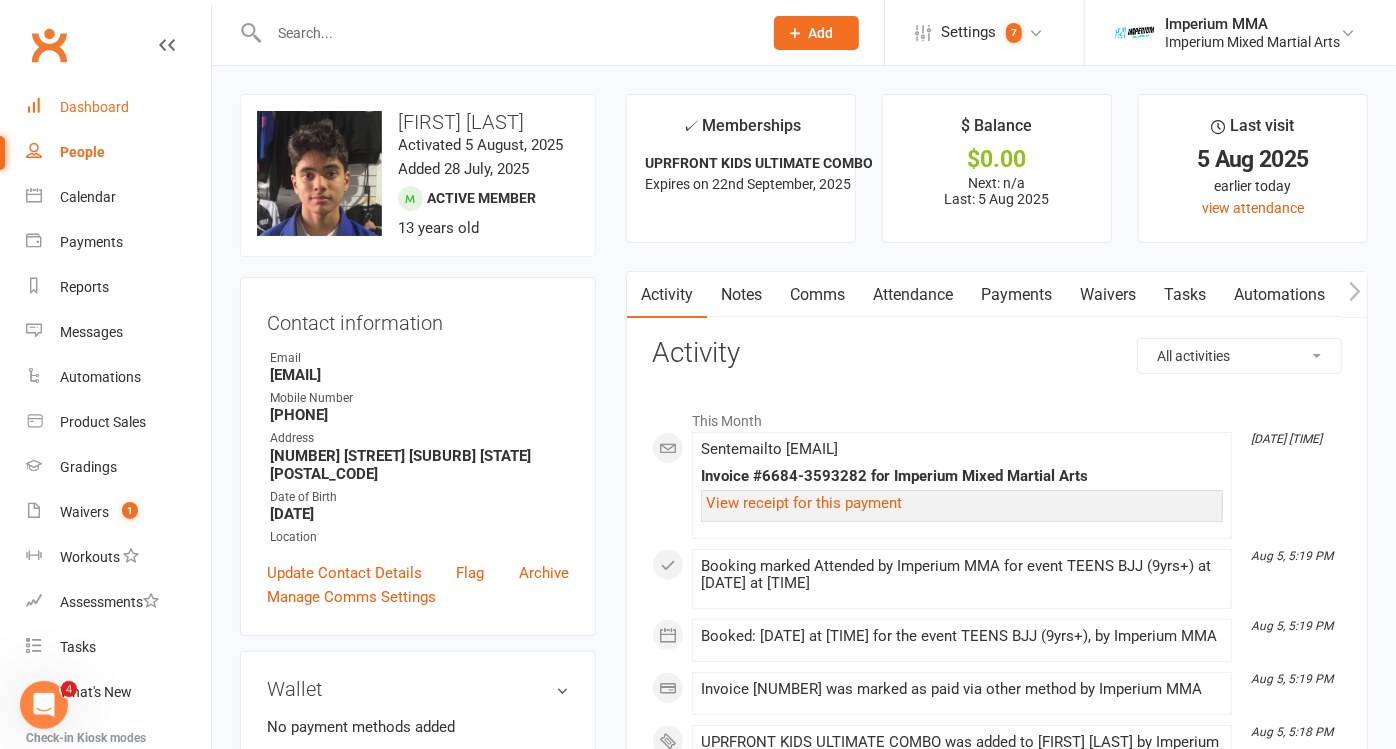 click on "Dashboard" at bounding box center [94, 107] 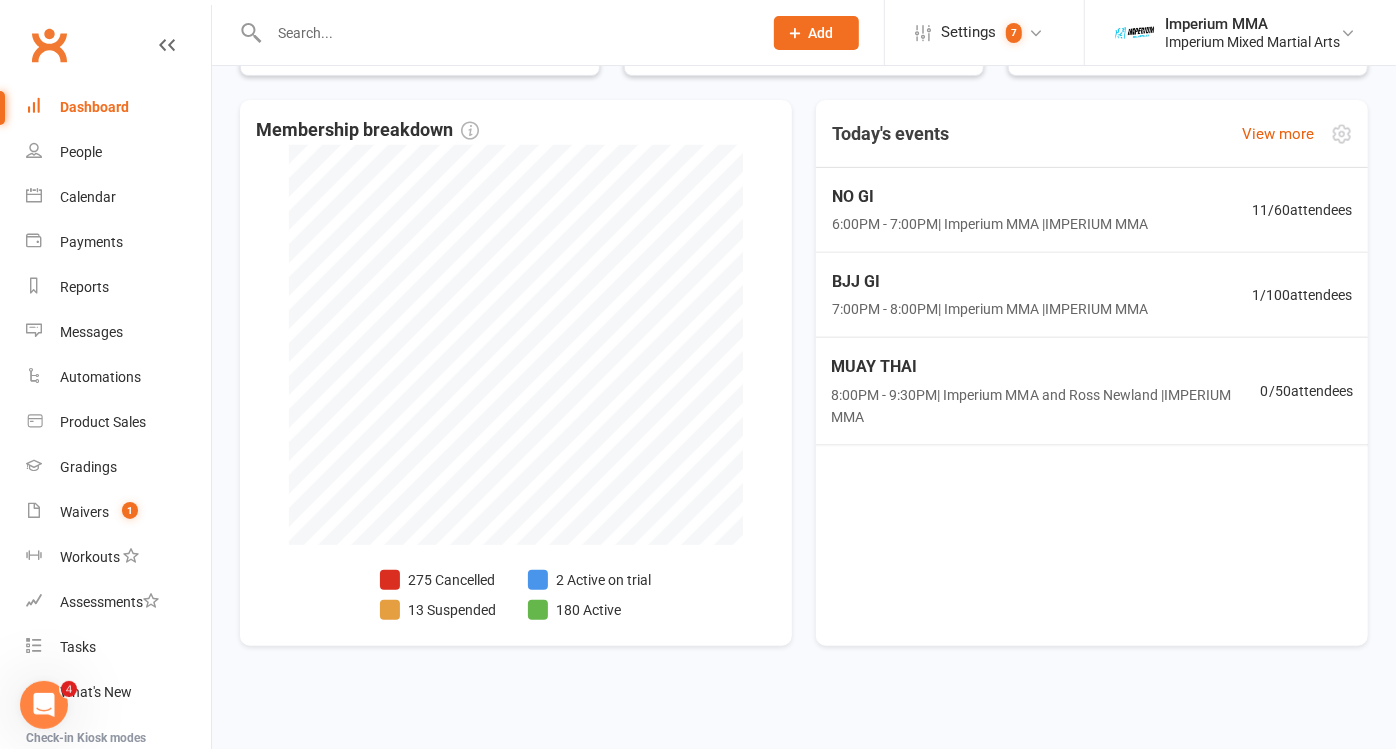scroll, scrollTop: 0, scrollLeft: 0, axis: both 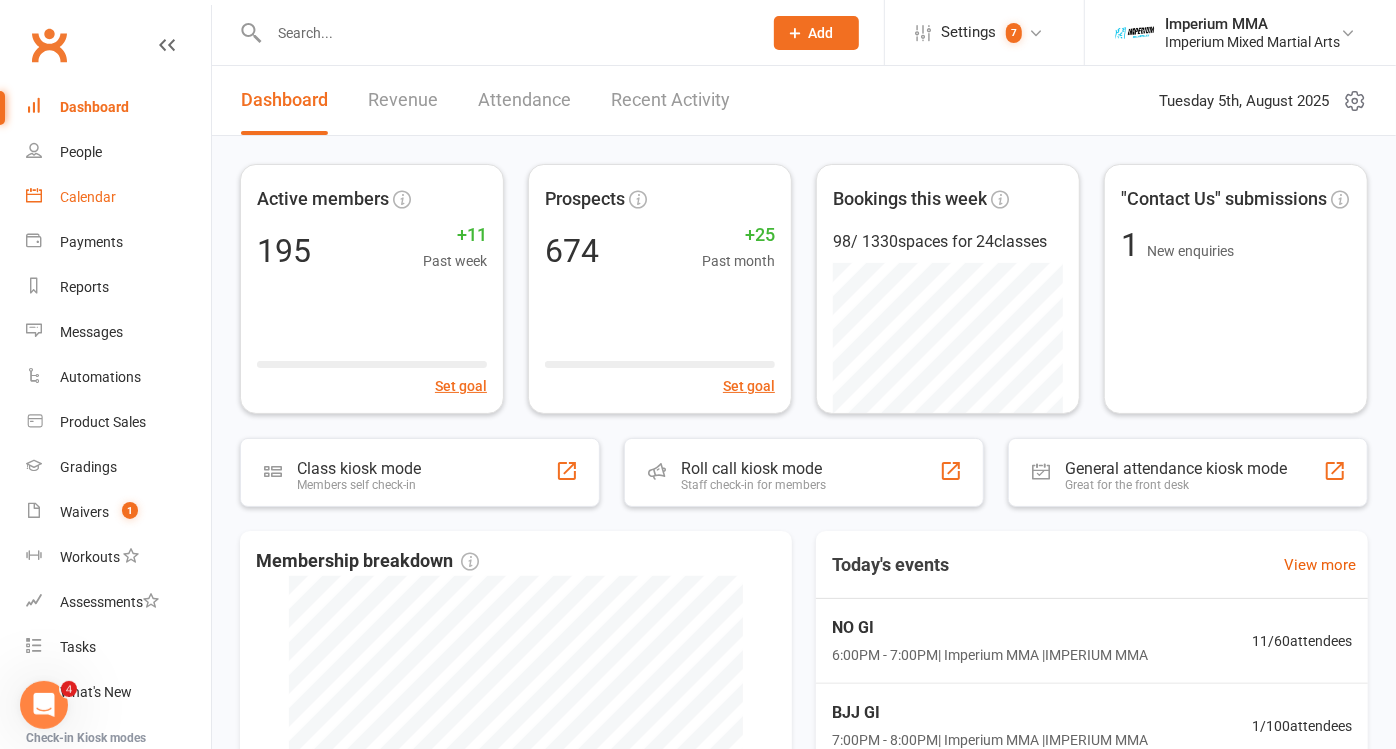 click on "Calendar" at bounding box center (88, 197) 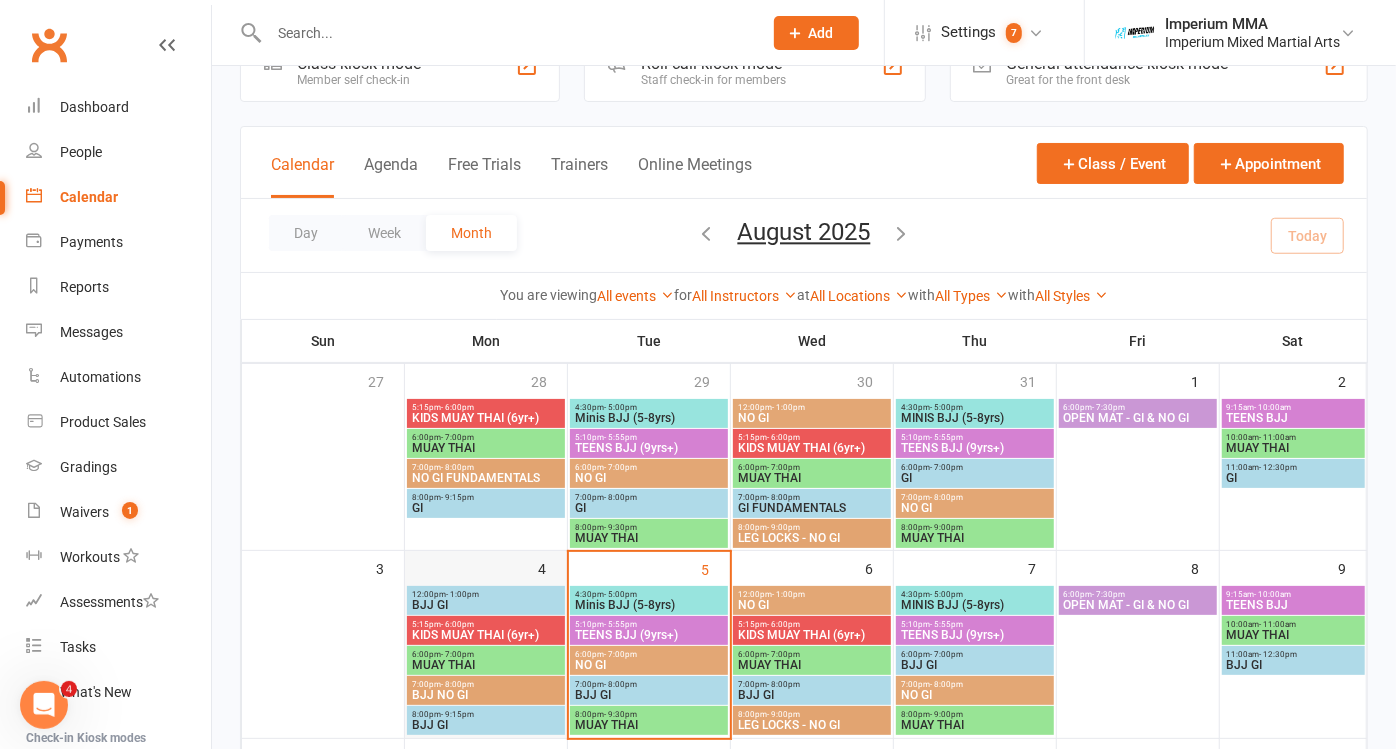 scroll, scrollTop: 111, scrollLeft: 0, axis: vertical 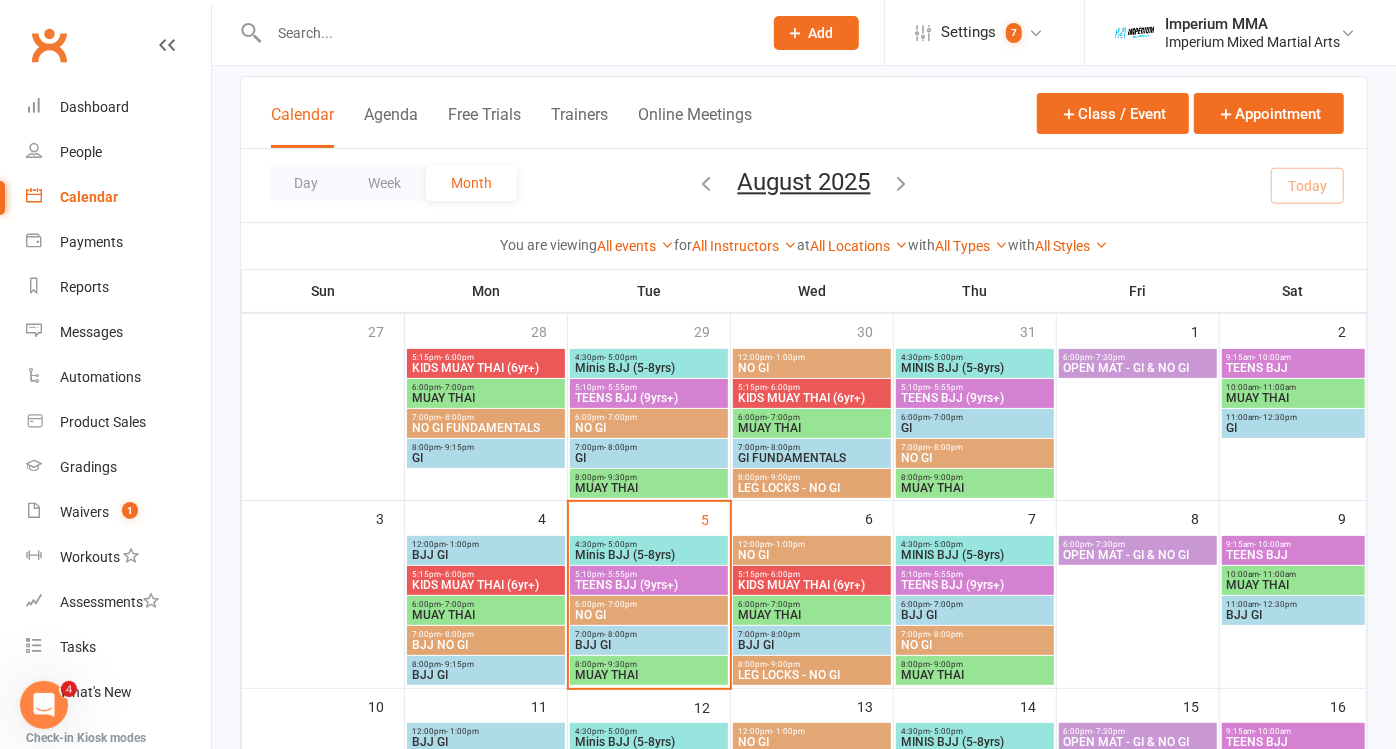 click on "Minis BJJ (5-8yrs)" at bounding box center (649, 555) 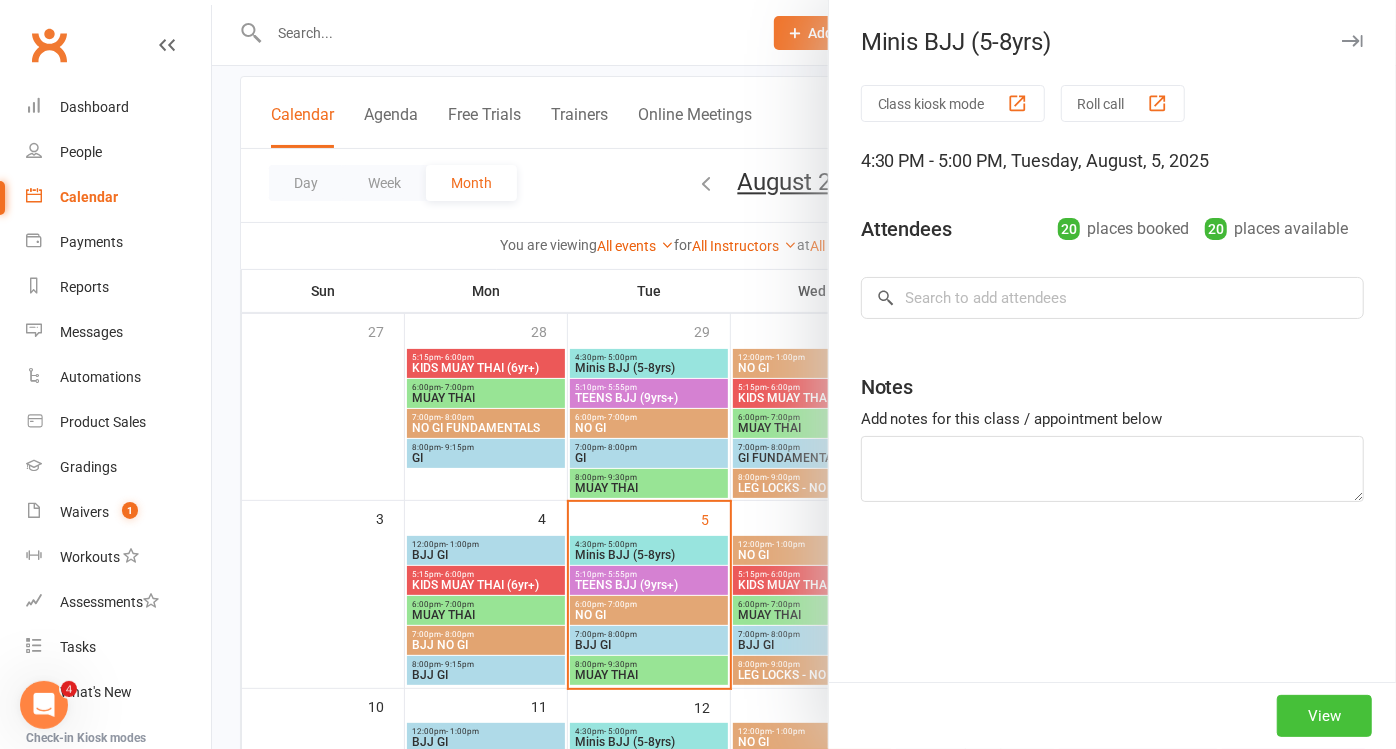 click on "View" at bounding box center (1324, 716) 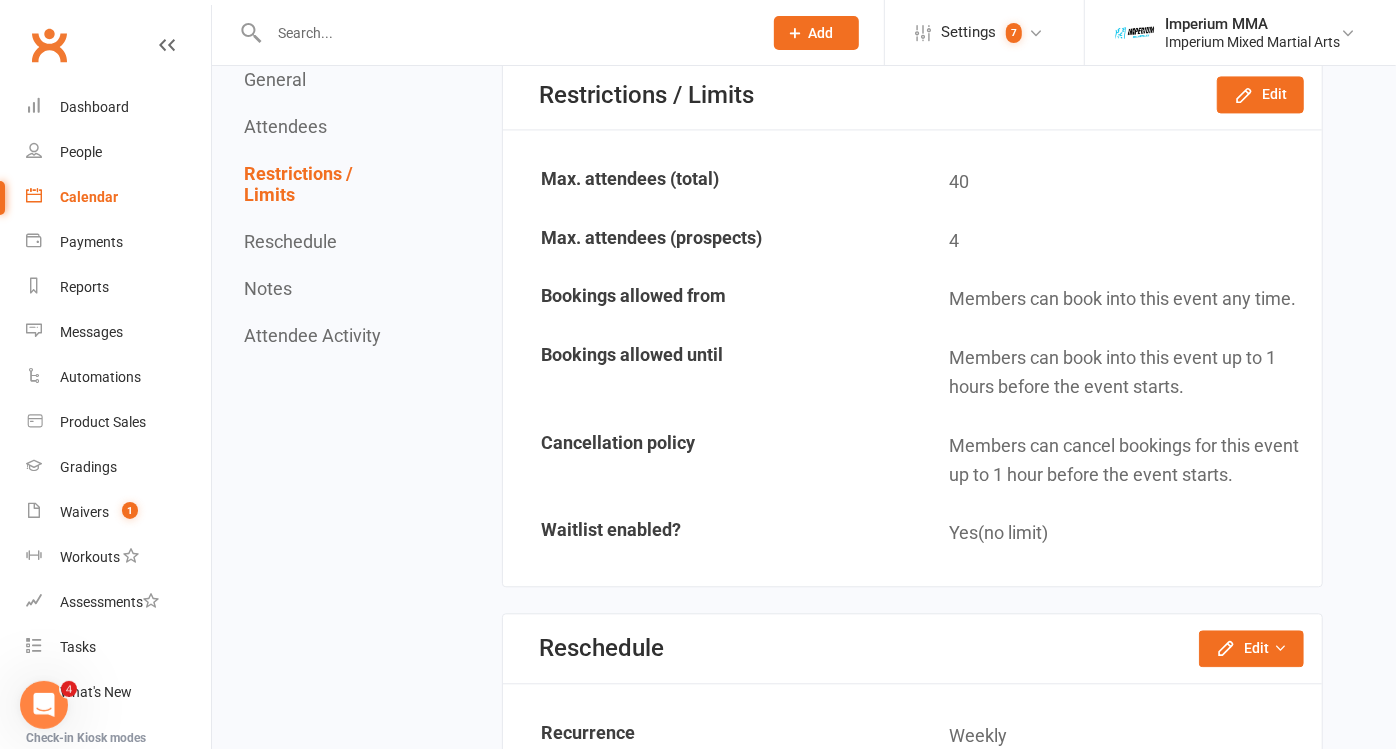 scroll, scrollTop: 2666, scrollLeft: 0, axis: vertical 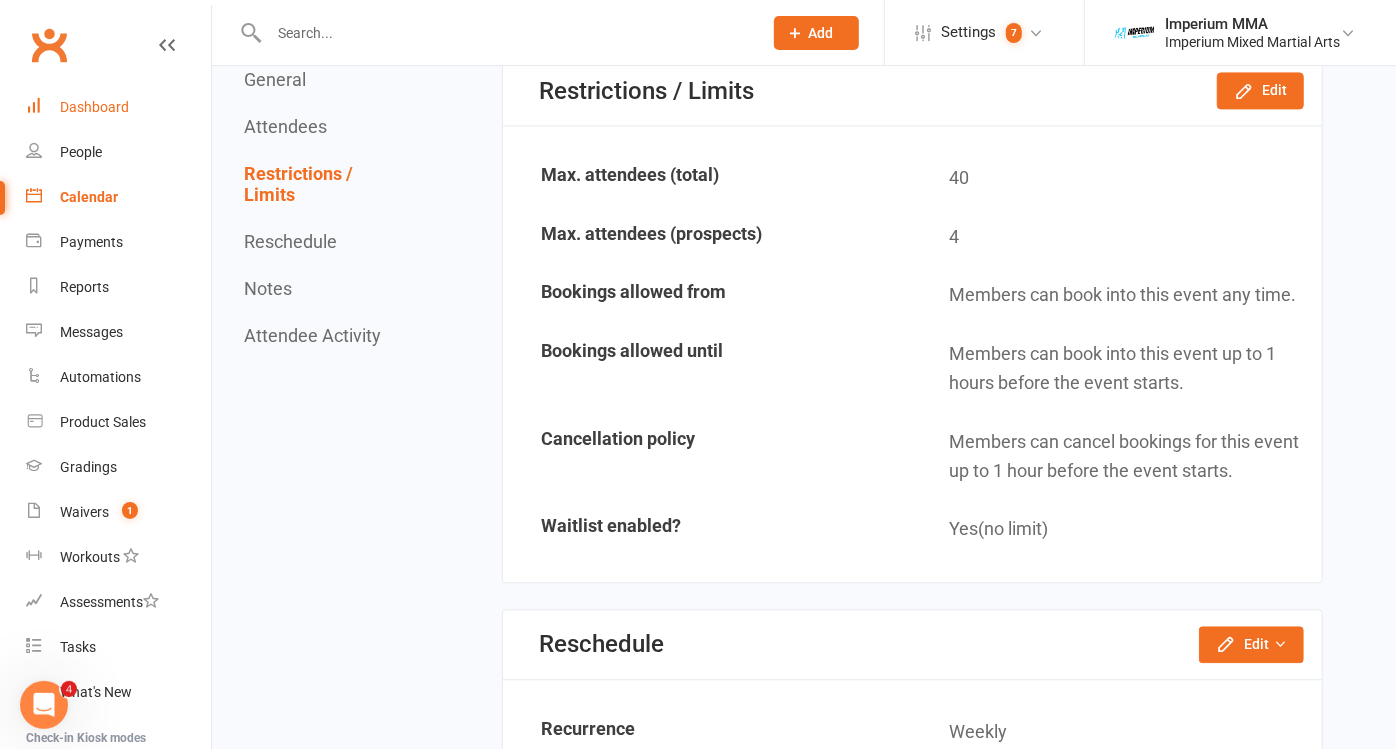 click on "Dashboard" at bounding box center (94, 107) 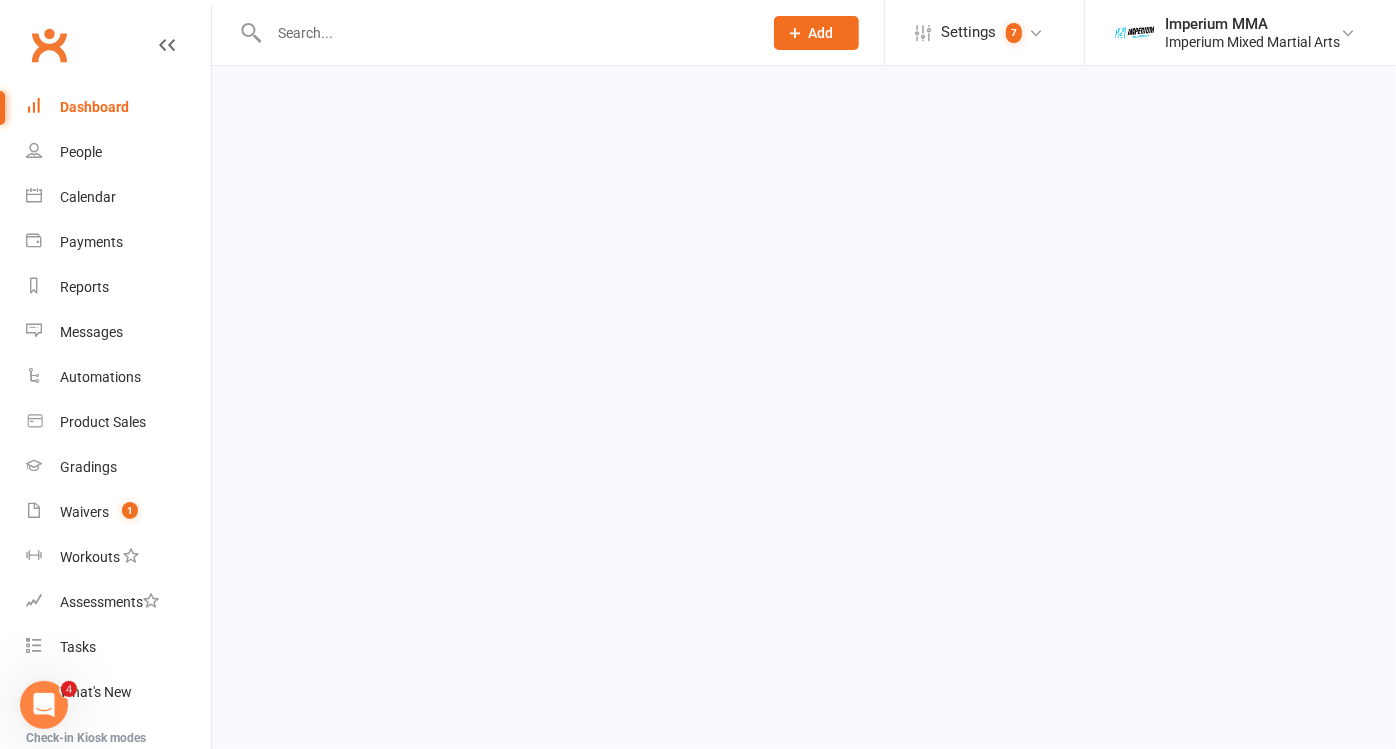 scroll, scrollTop: 0, scrollLeft: 0, axis: both 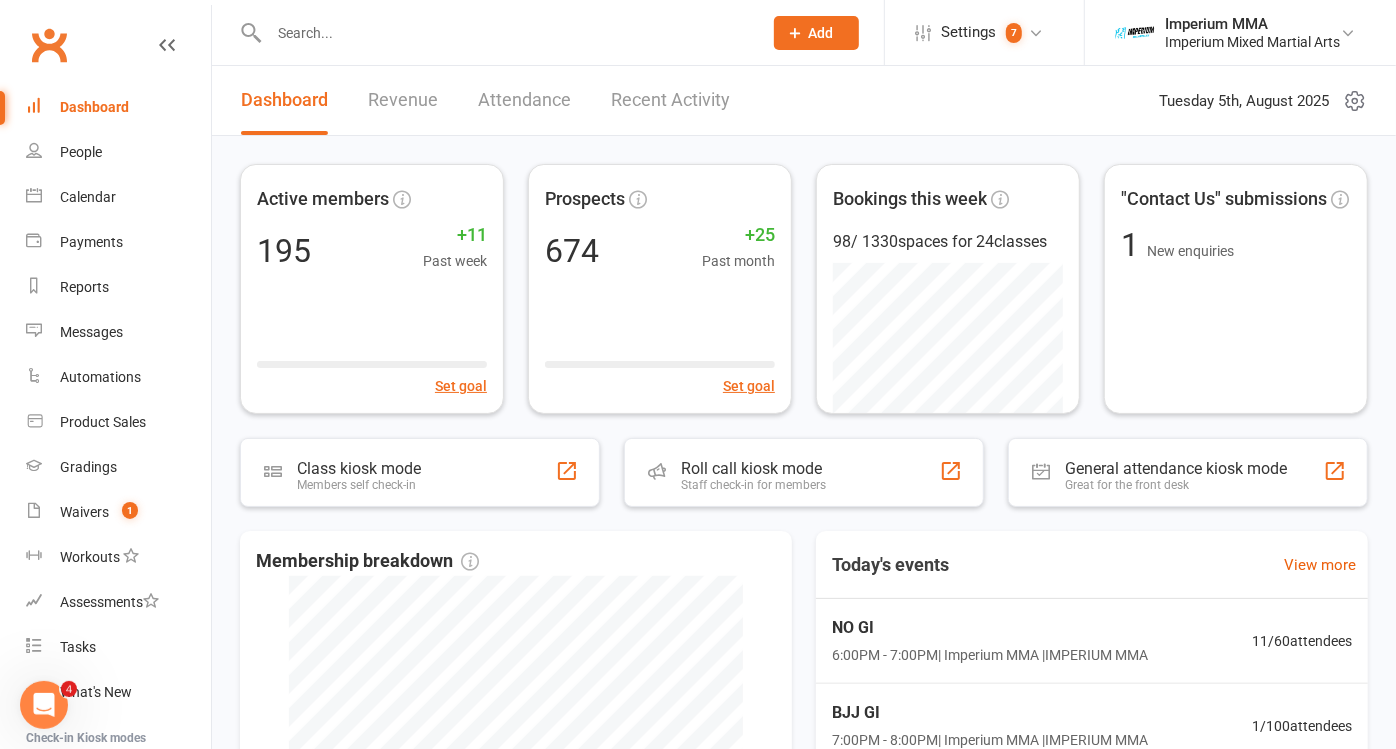 drag, startPoint x: 452, startPoint y: 38, endPoint x: 466, endPoint y: 25, distance: 19.104973 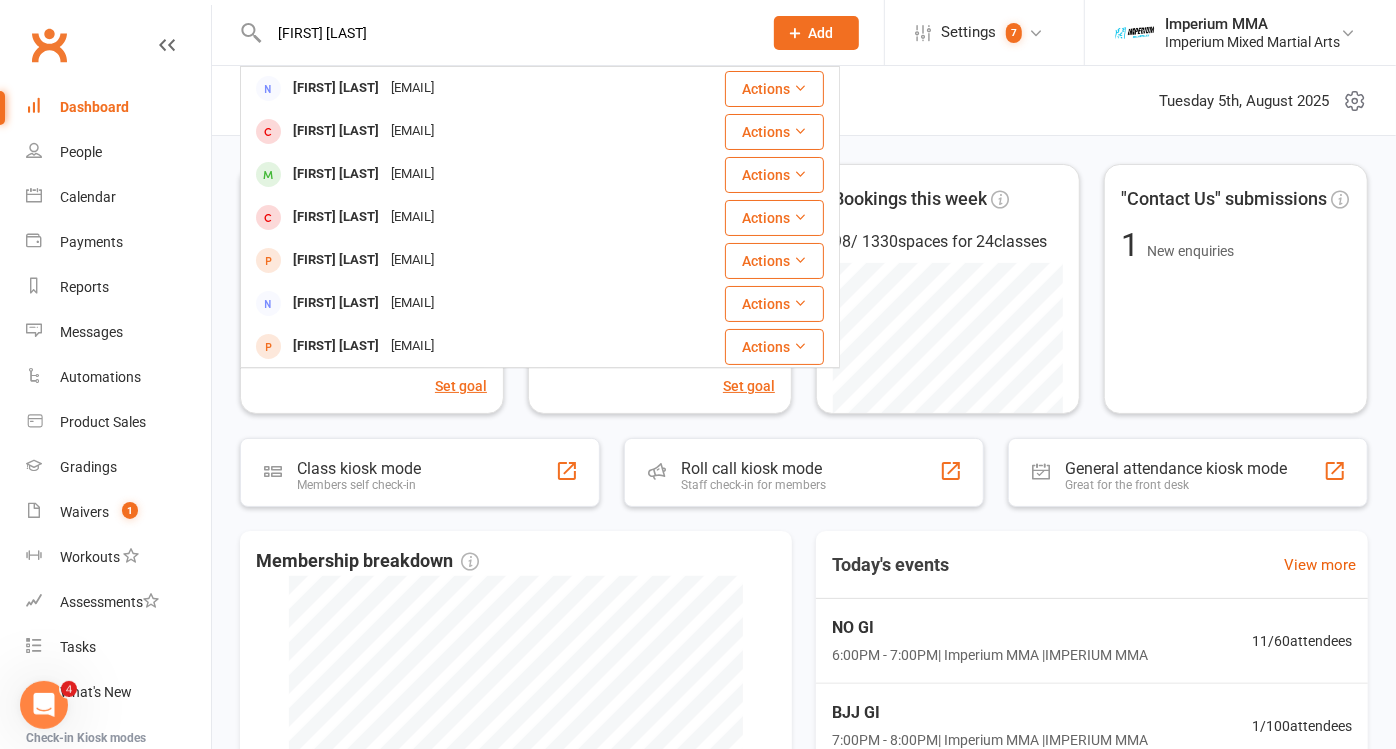 type on "[FIRST] [LAST]" 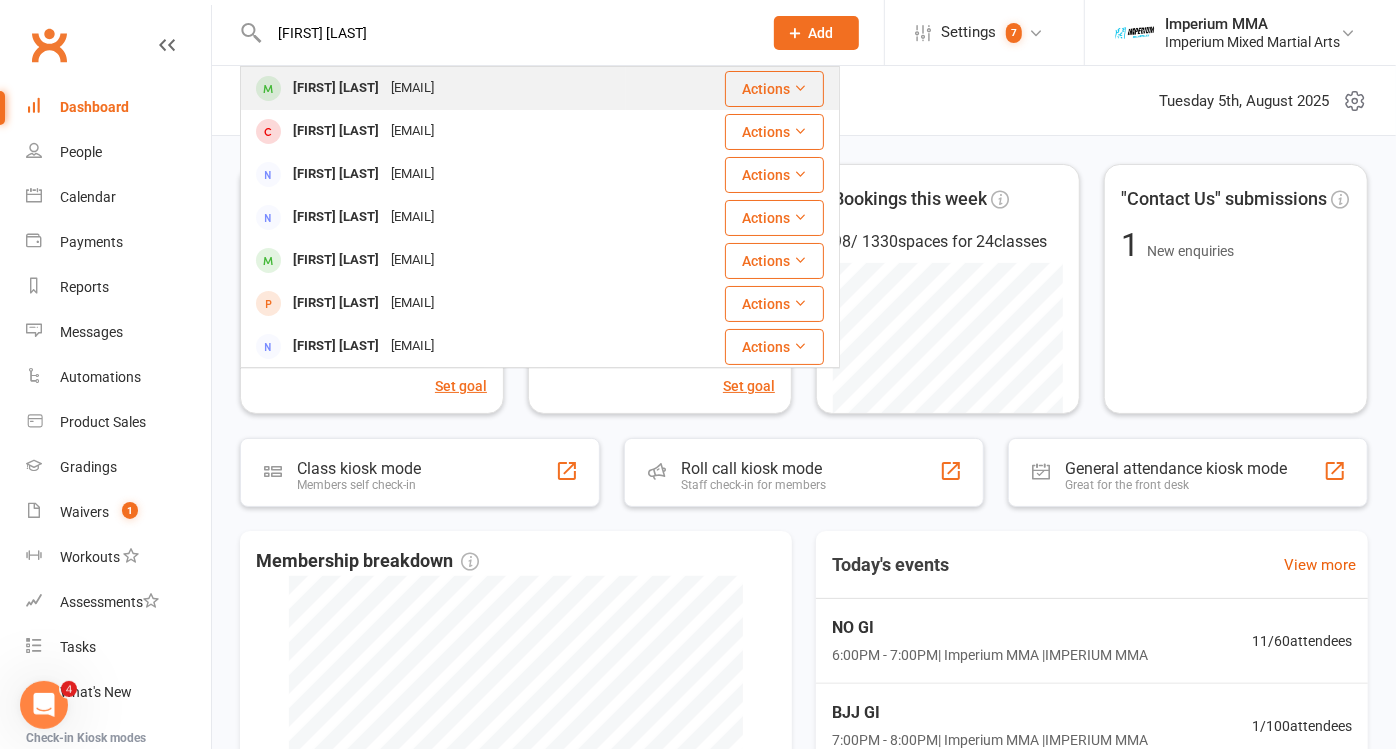 click on "[EMAIL]" at bounding box center [412, 88] 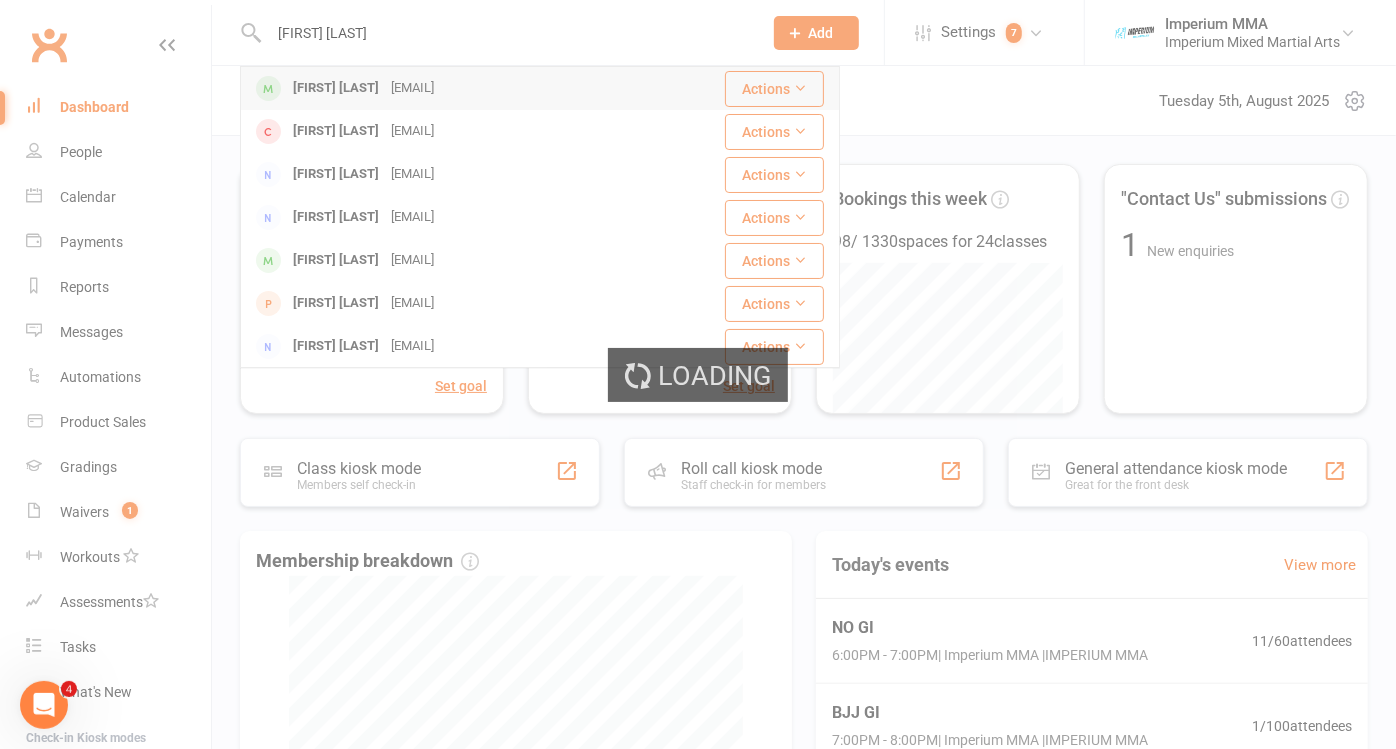 type 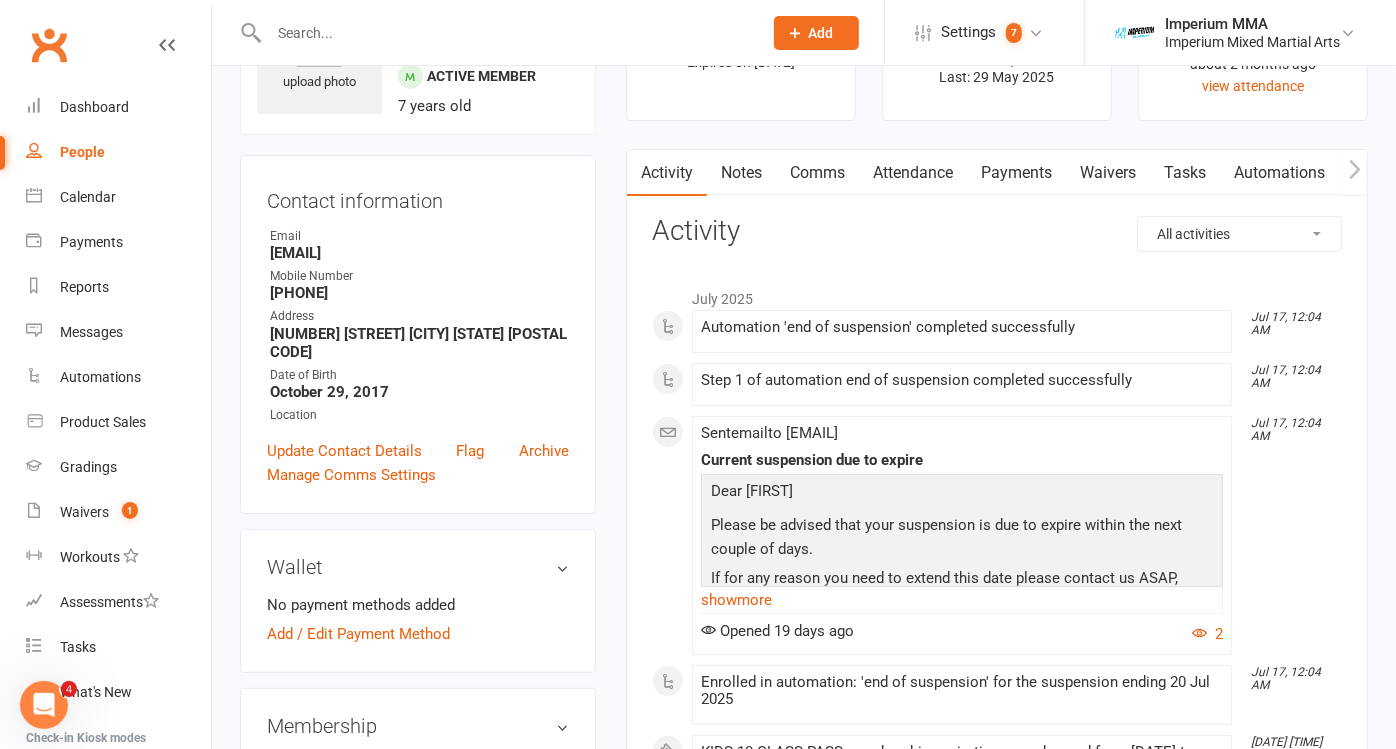 scroll, scrollTop: 111, scrollLeft: 0, axis: vertical 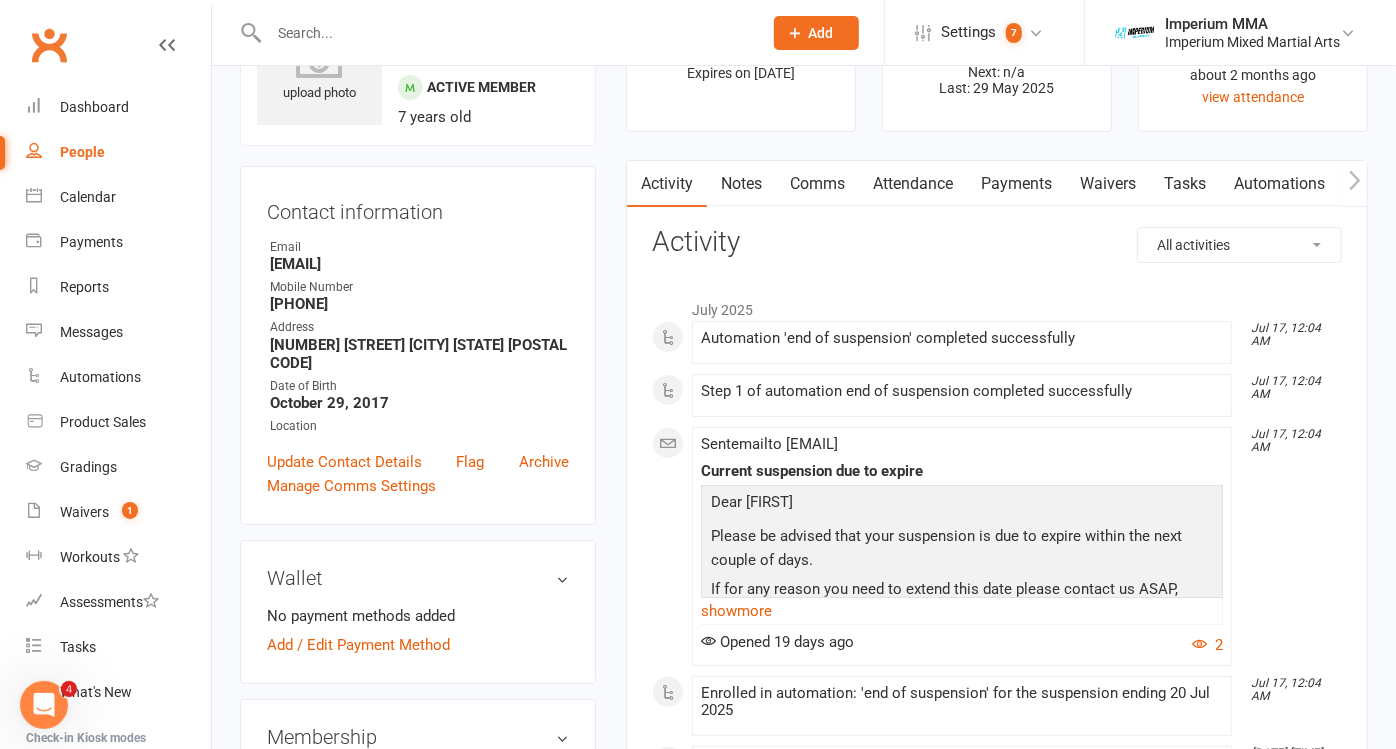 click on "Attendance" at bounding box center (913, 184) 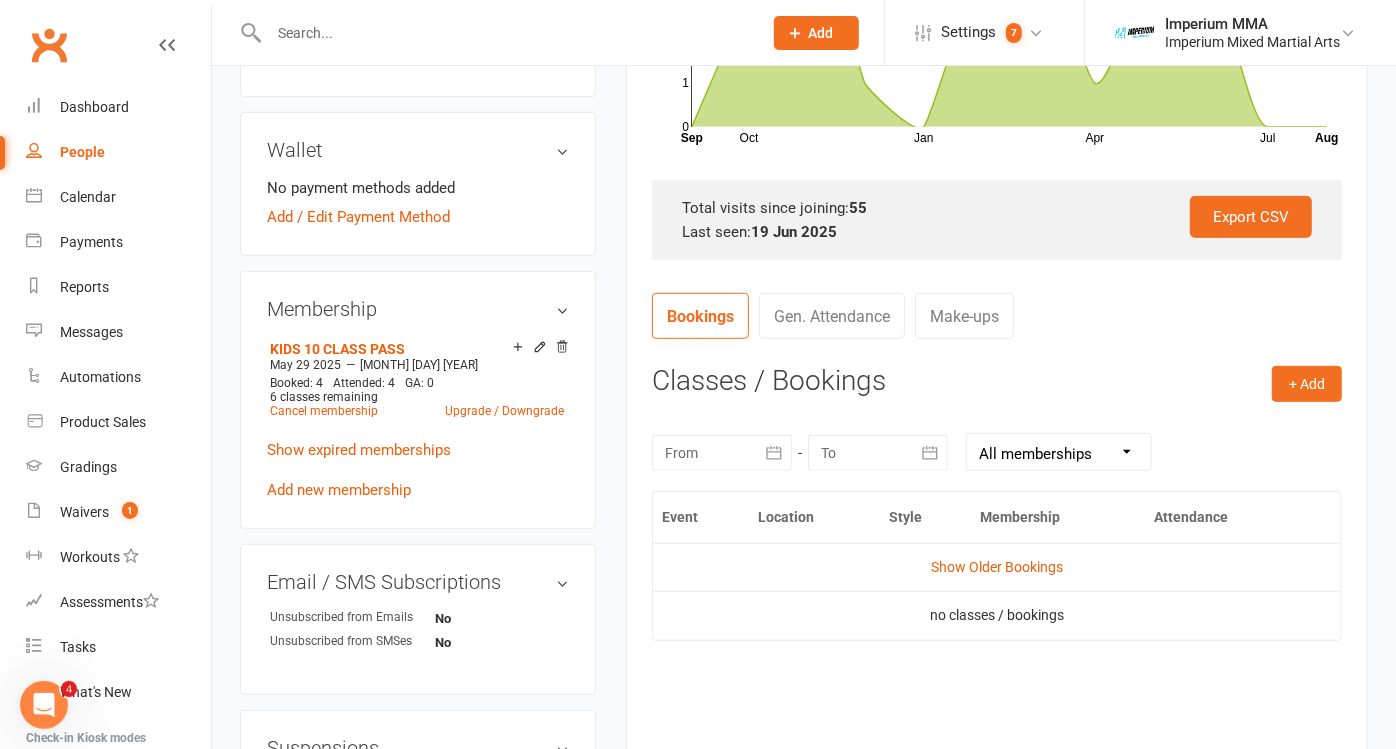 scroll, scrollTop: 666, scrollLeft: 0, axis: vertical 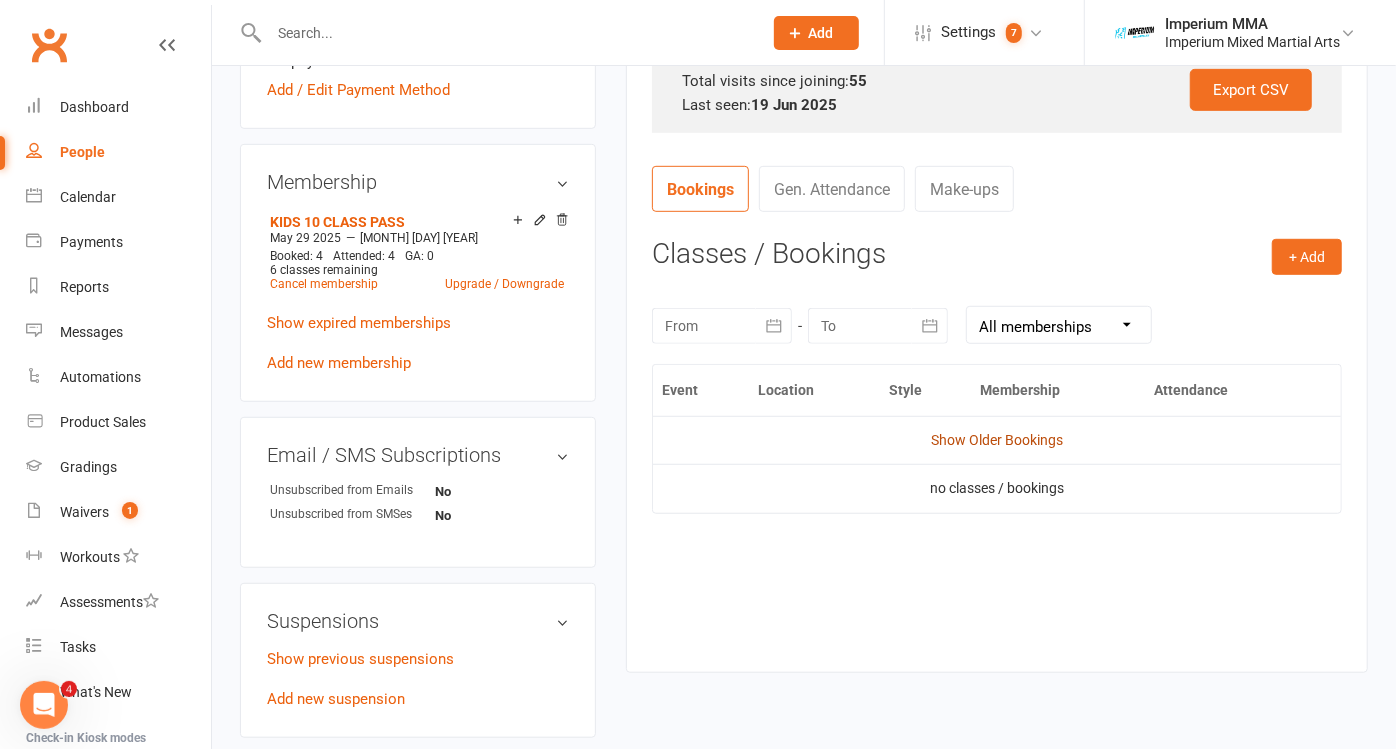 click on "Show Older Bookings" at bounding box center [997, 440] 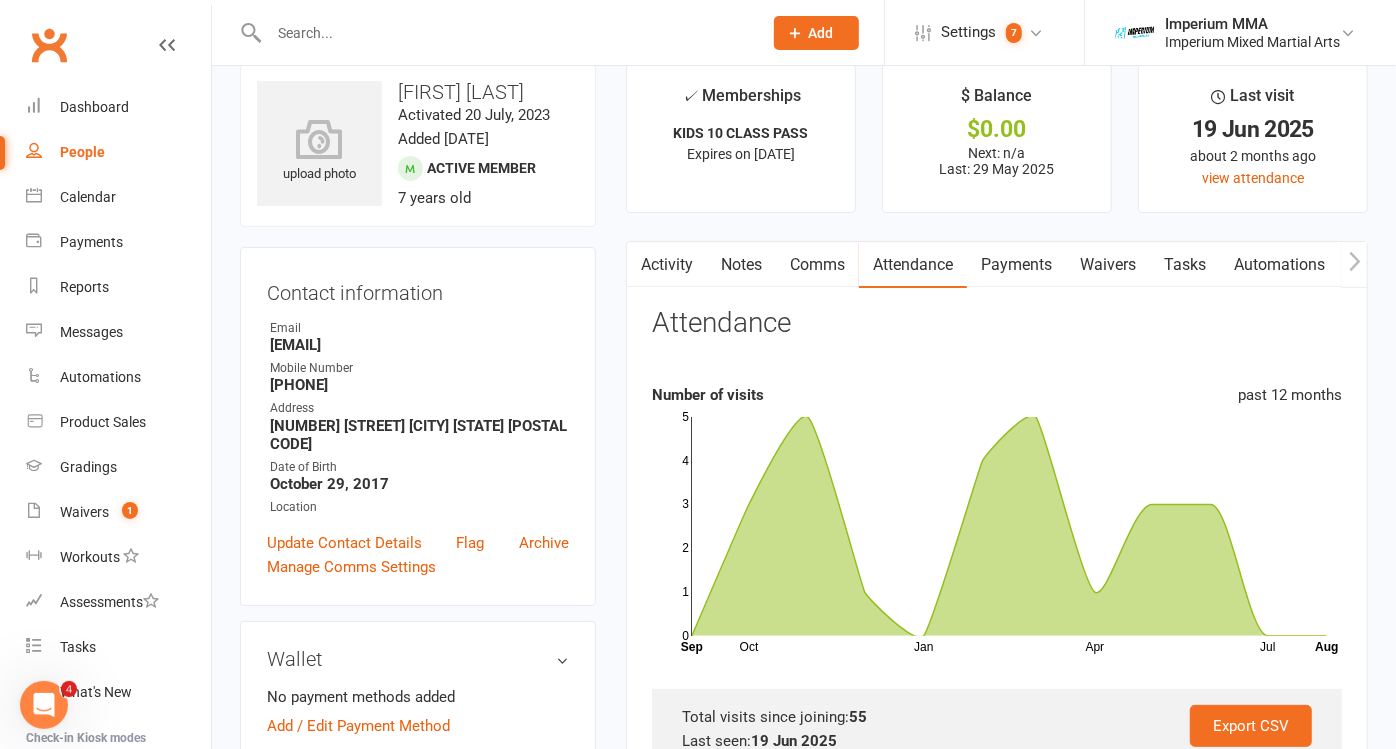 scroll, scrollTop: 0, scrollLeft: 0, axis: both 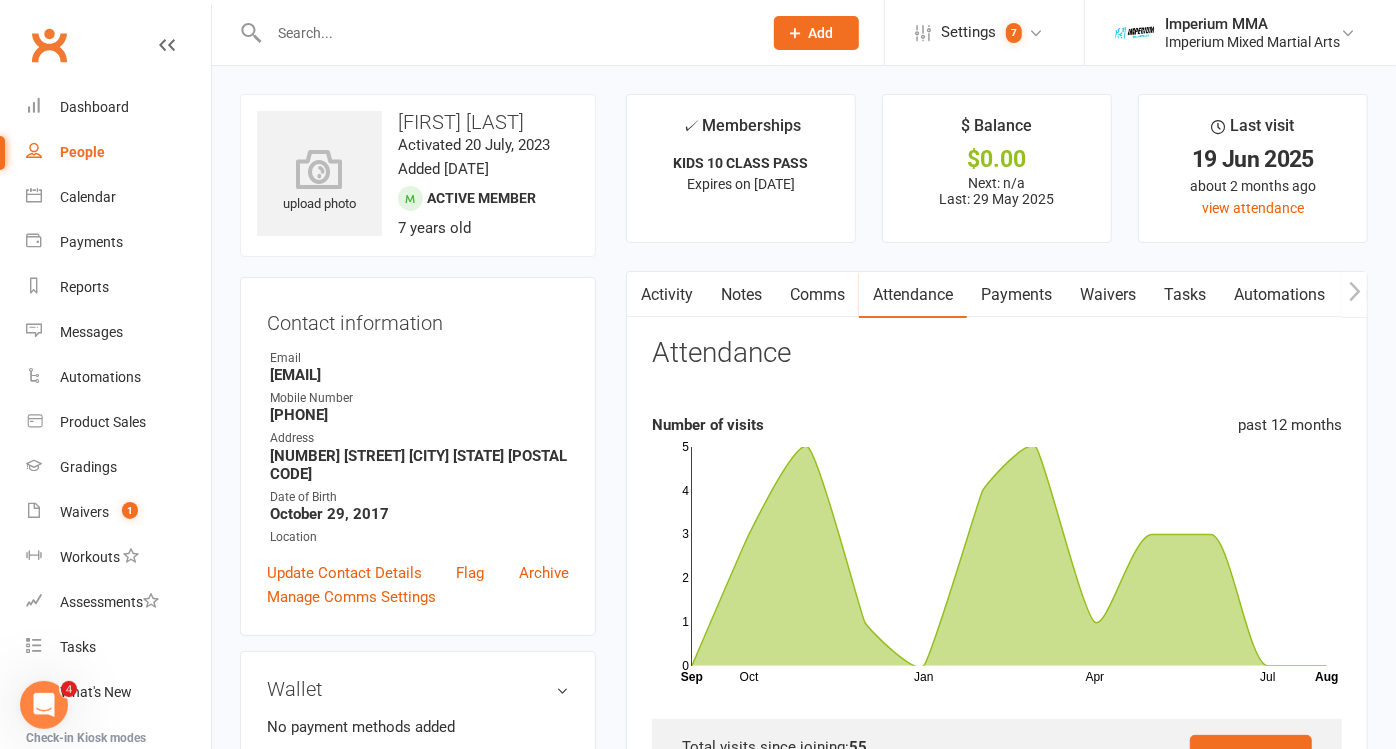 click on "Comms" at bounding box center (817, 295) 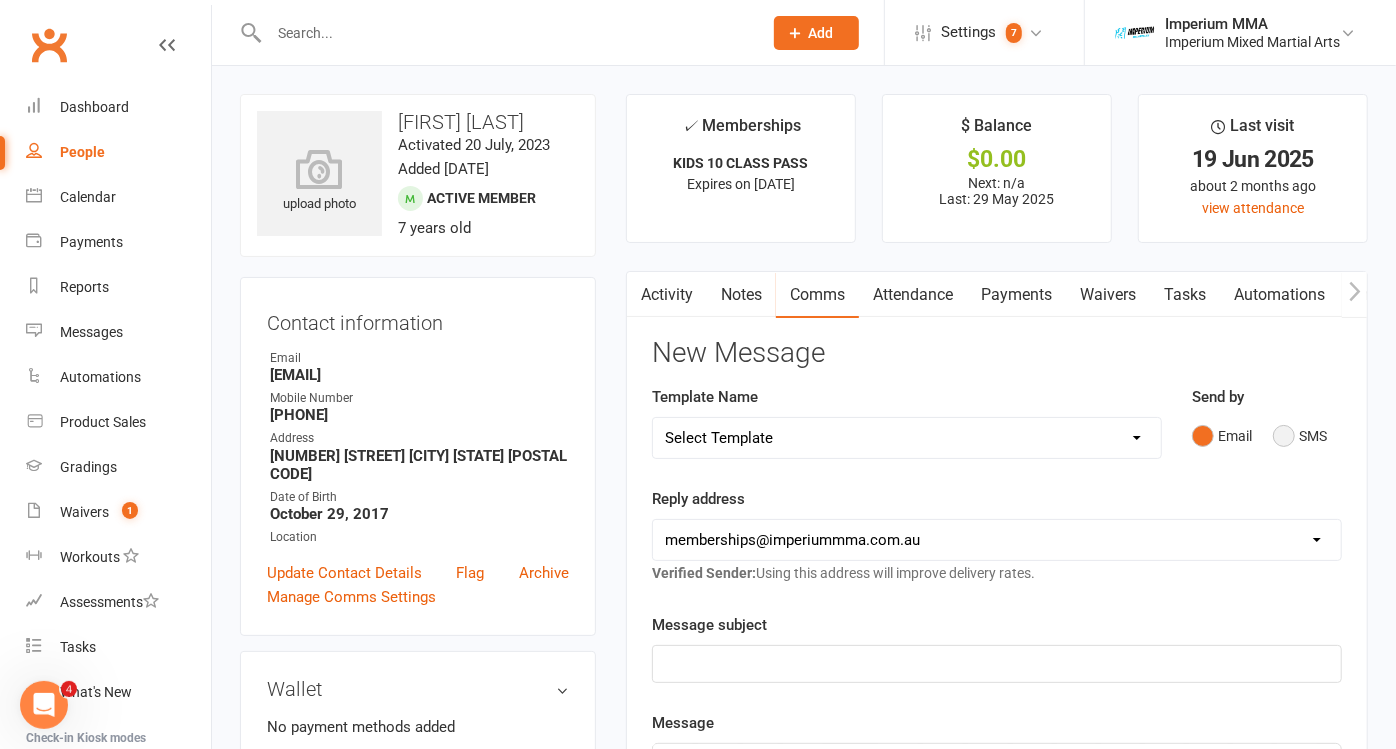 click on "SMS" at bounding box center (1300, 436) 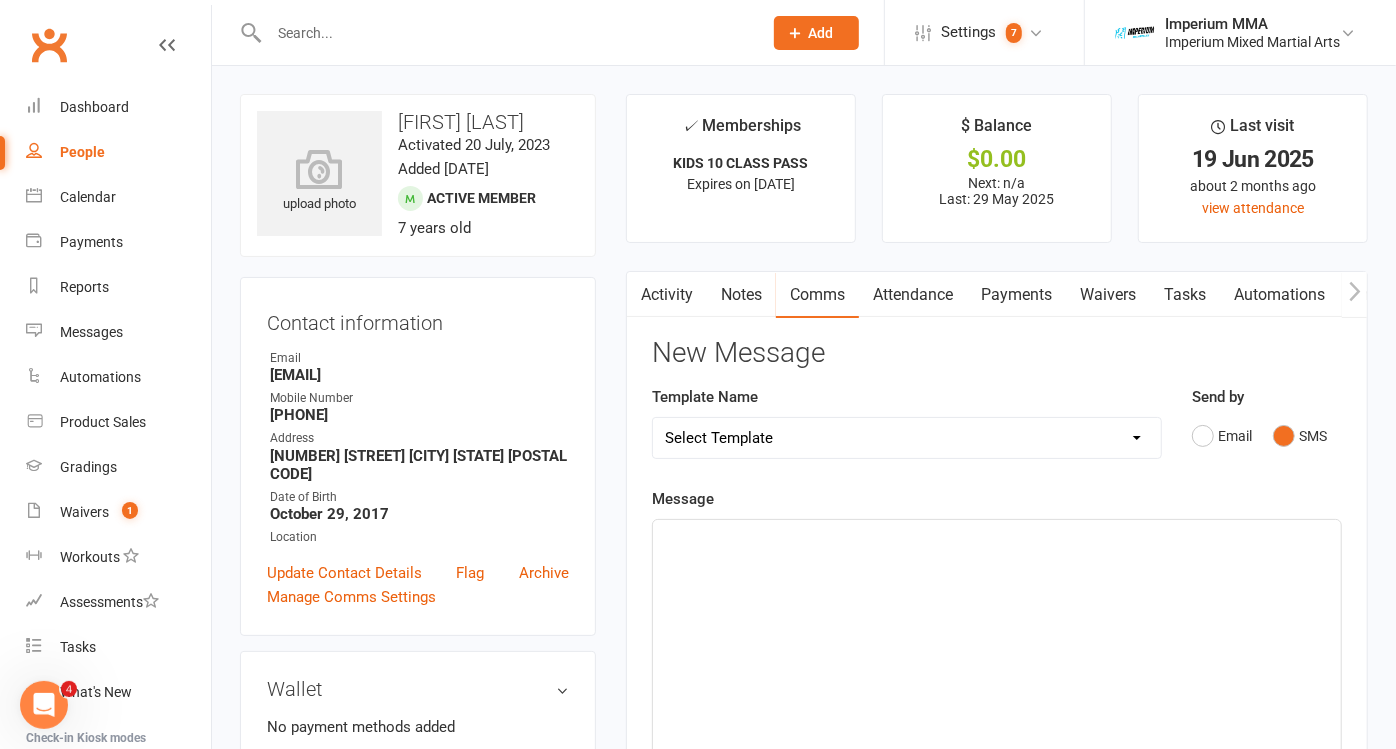 click at bounding box center [997, 670] 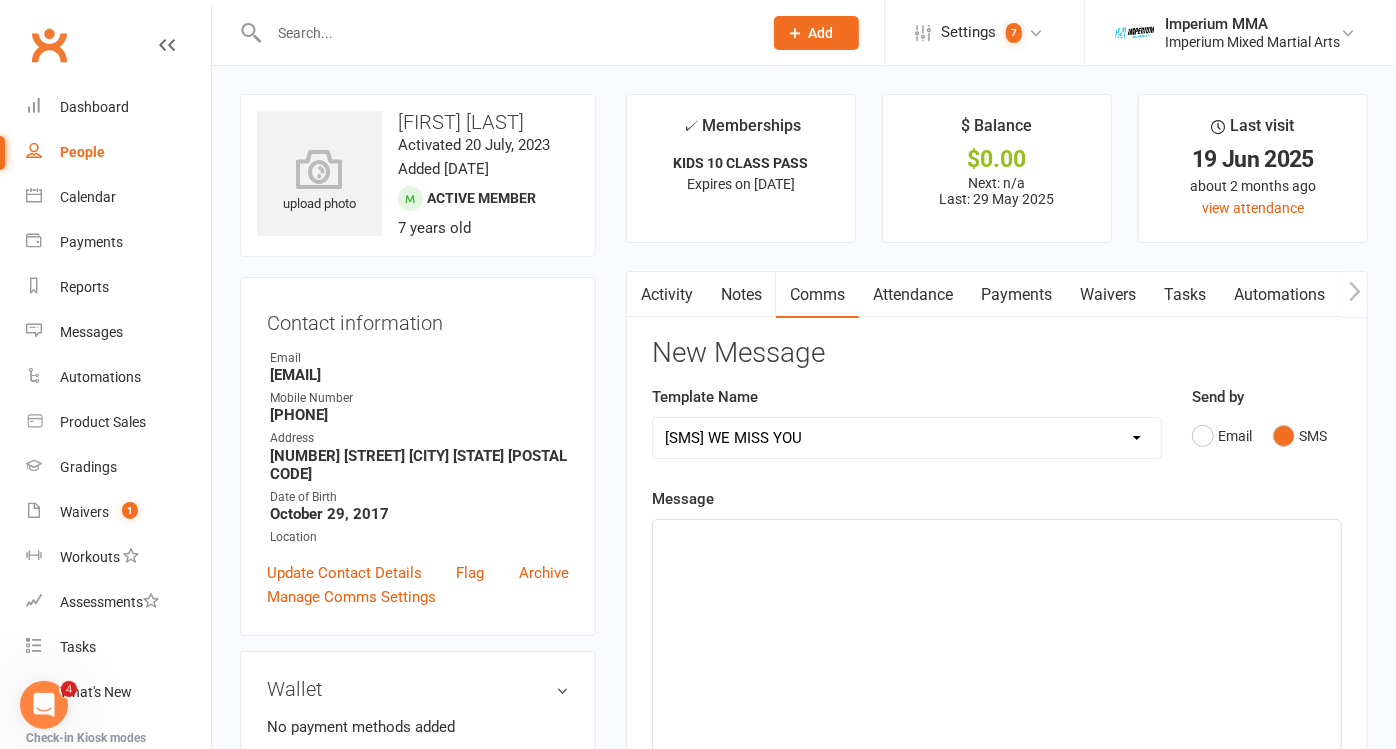 click on "Select Template [SMS] WE MISS YOU [Email] 10 CLASS PASS EXPIRY [Email] Confirmation of cancellation [Email] membership expiry [Email] Follow Up Email (Unable to contact) [Email] Free Trial Class Email [SMS] Free Trial Class SMS [Email] Upfront membership confirmation email [Email] BJJ GRADING - ADULTS - TEENS - MINIS [Email] SCHOOL HOLIDAY TIMETABLE - KIDS BJJ [Email] BJJ Welcome Email [Email] NO SHOW TRIAL CLASS [Email] REMINDER TRIAL CLASS [Email] Trial Class Booking confirmation Template [Email] Failed payment [Email] PROMOTIONAL [Email] confirmation of suspension [Email] suspension expiry" at bounding box center [907, 438] 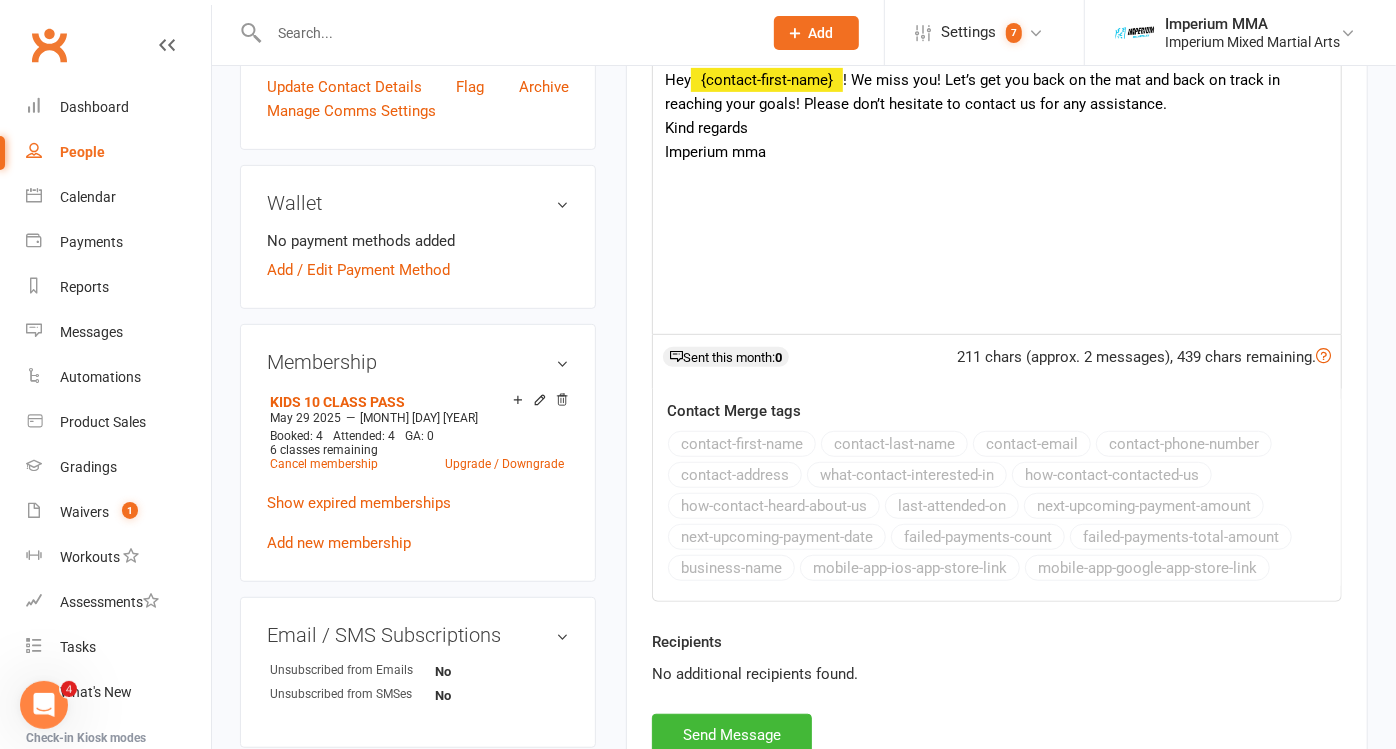 scroll, scrollTop: 555, scrollLeft: 0, axis: vertical 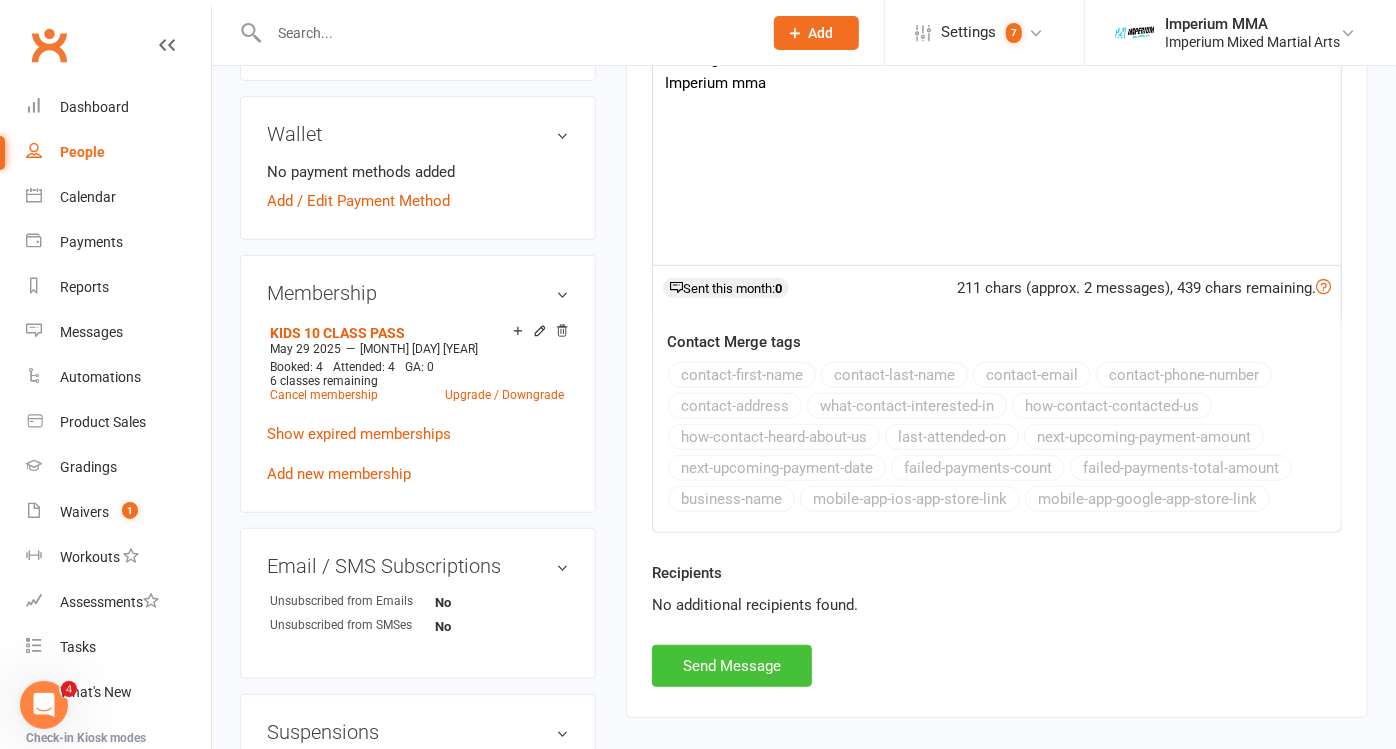 click on "Send Message" at bounding box center (732, 666) 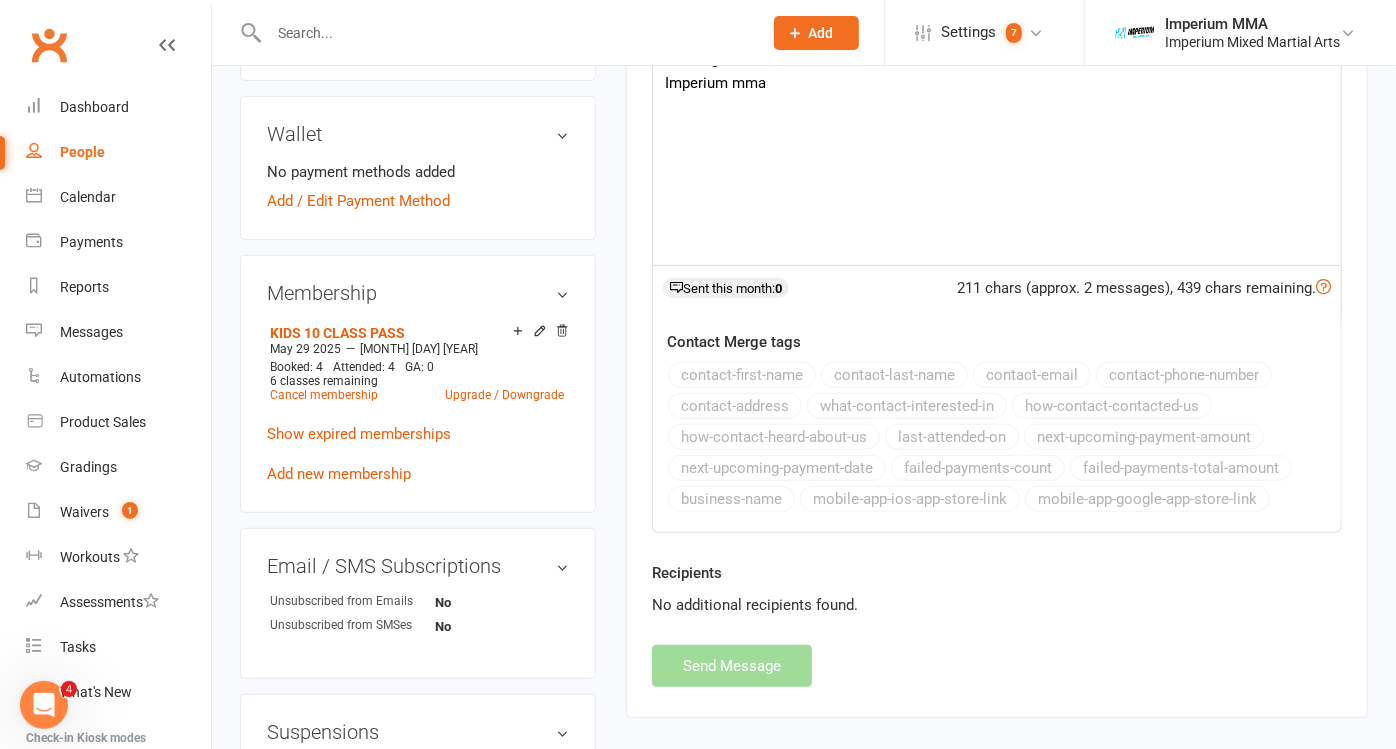select 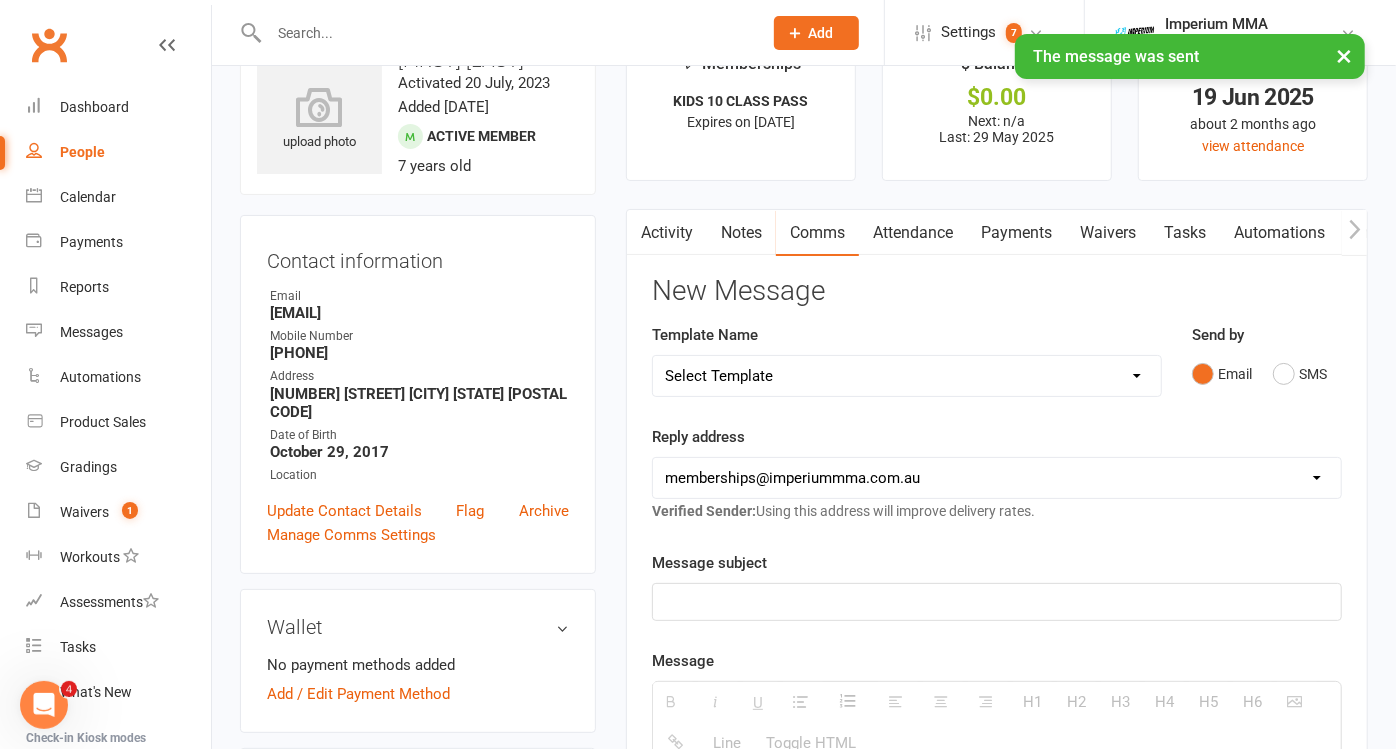 scroll, scrollTop: 0, scrollLeft: 0, axis: both 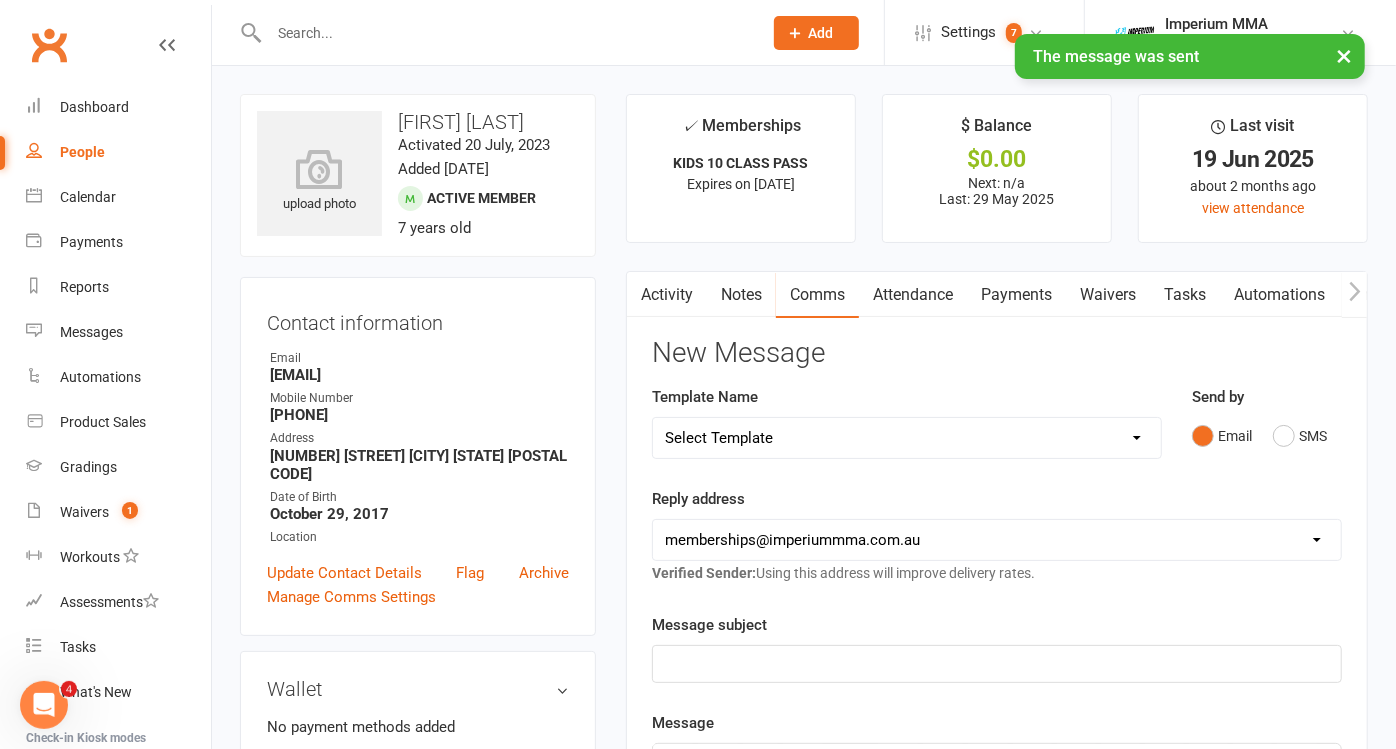 click at bounding box center (505, 33) 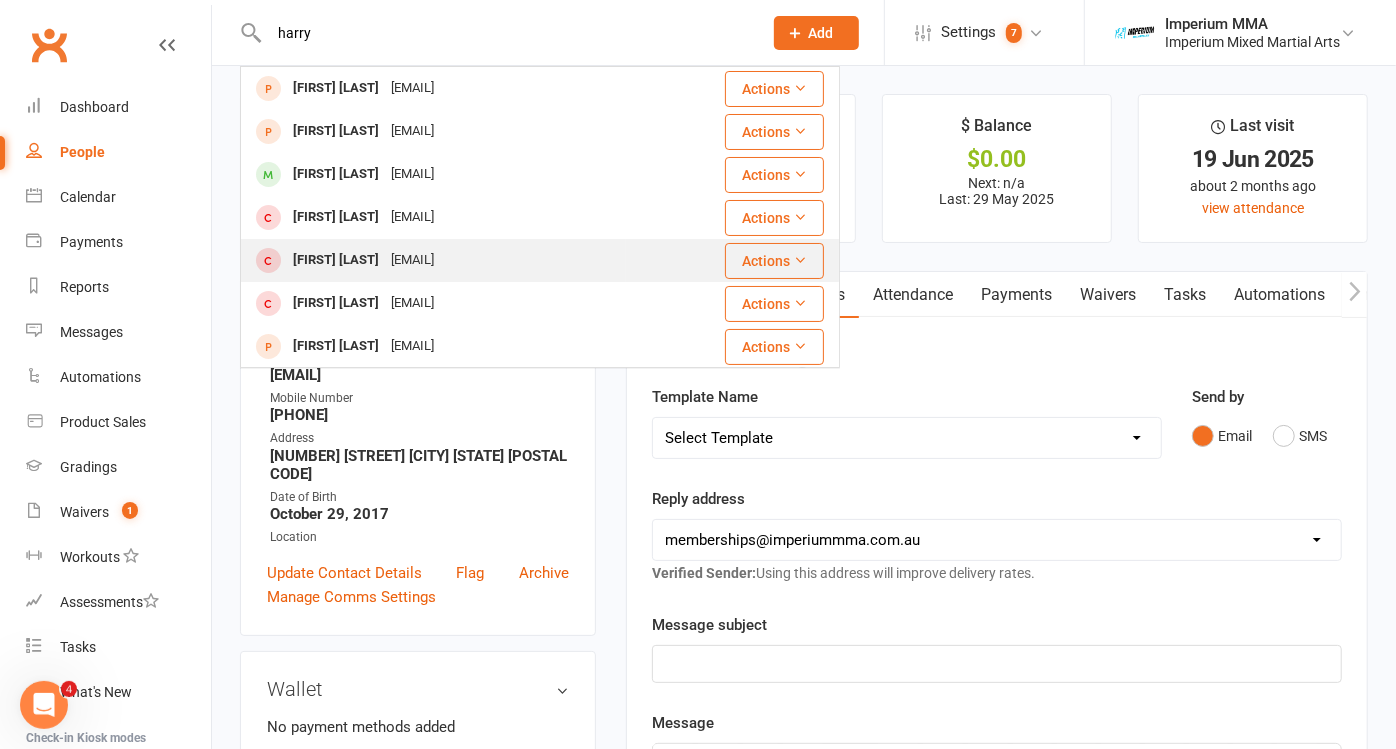 type on "harry" 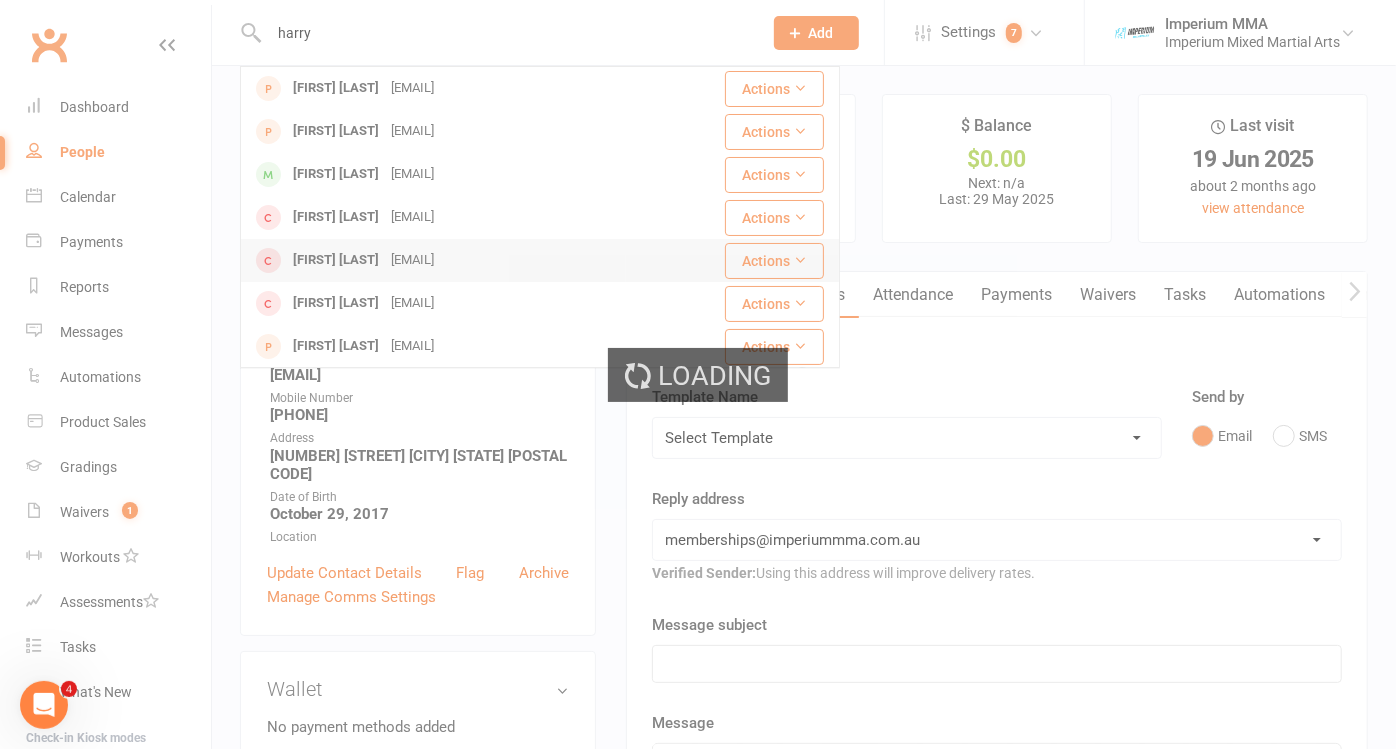 type 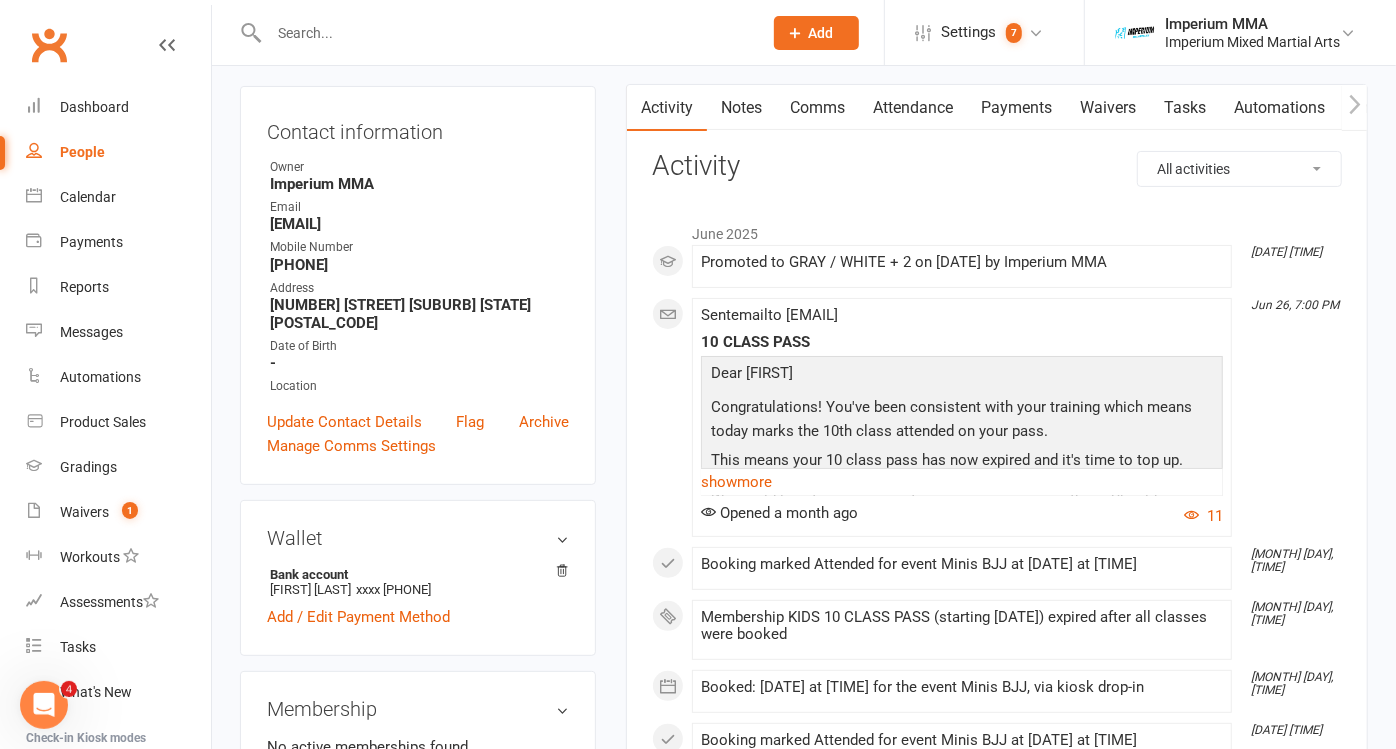 scroll, scrollTop: 222, scrollLeft: 0, axis: vertical 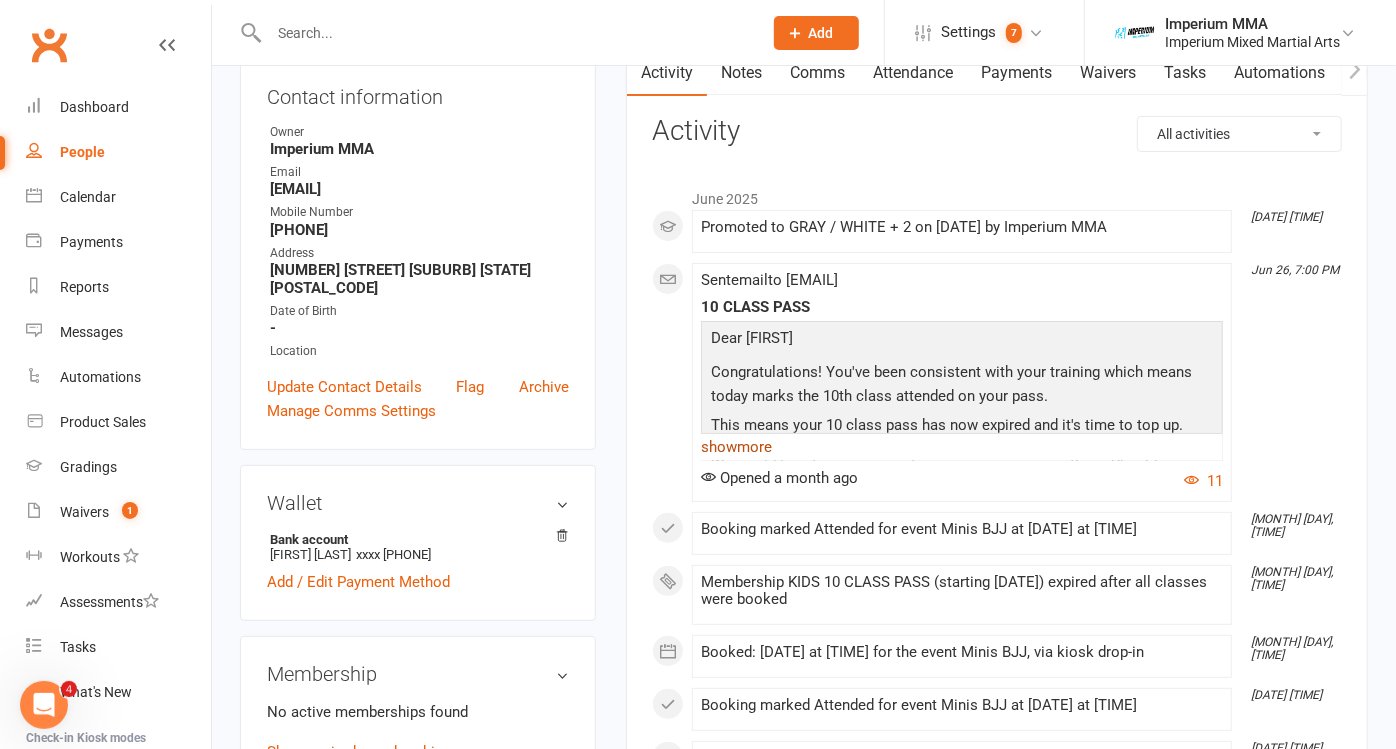 click on "show  more" at bounding box center [962, 447] 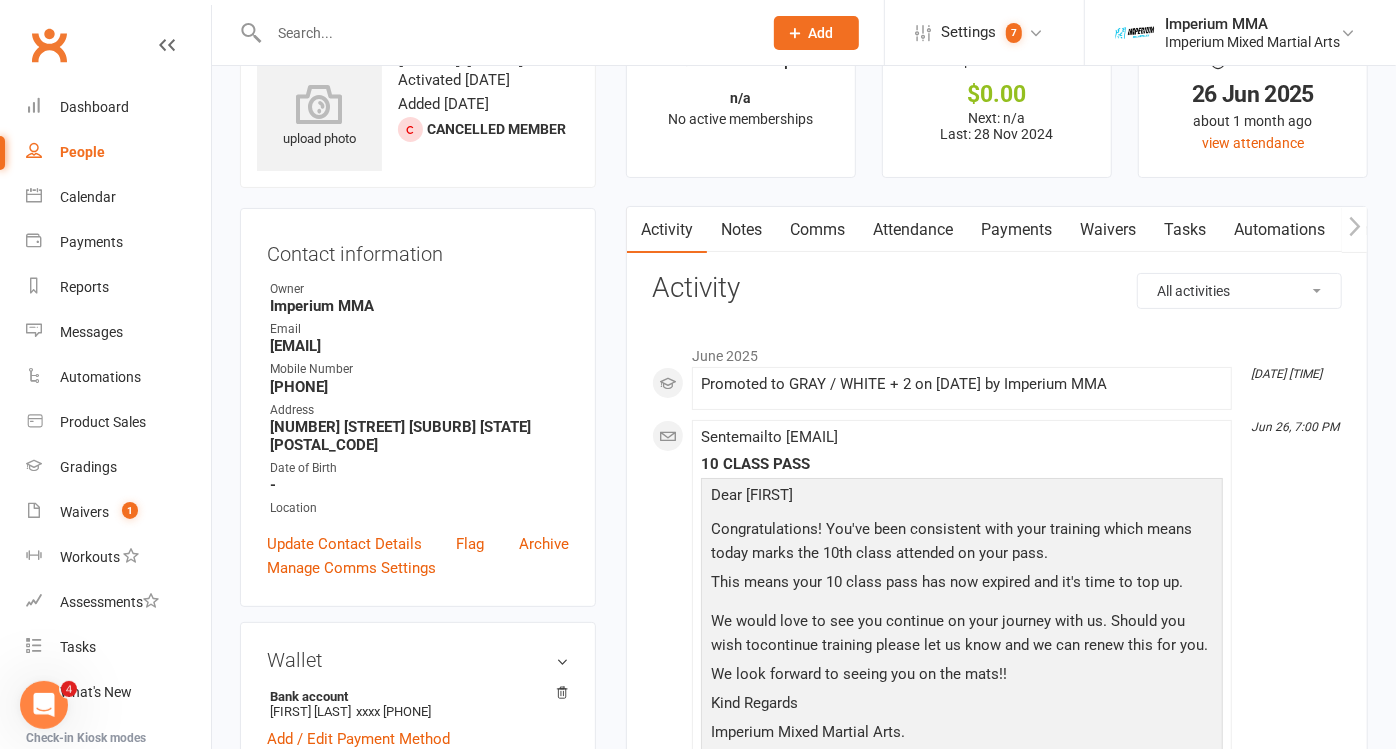 scroll, scrollTop: 0, scrollLeft: 0, axis: both 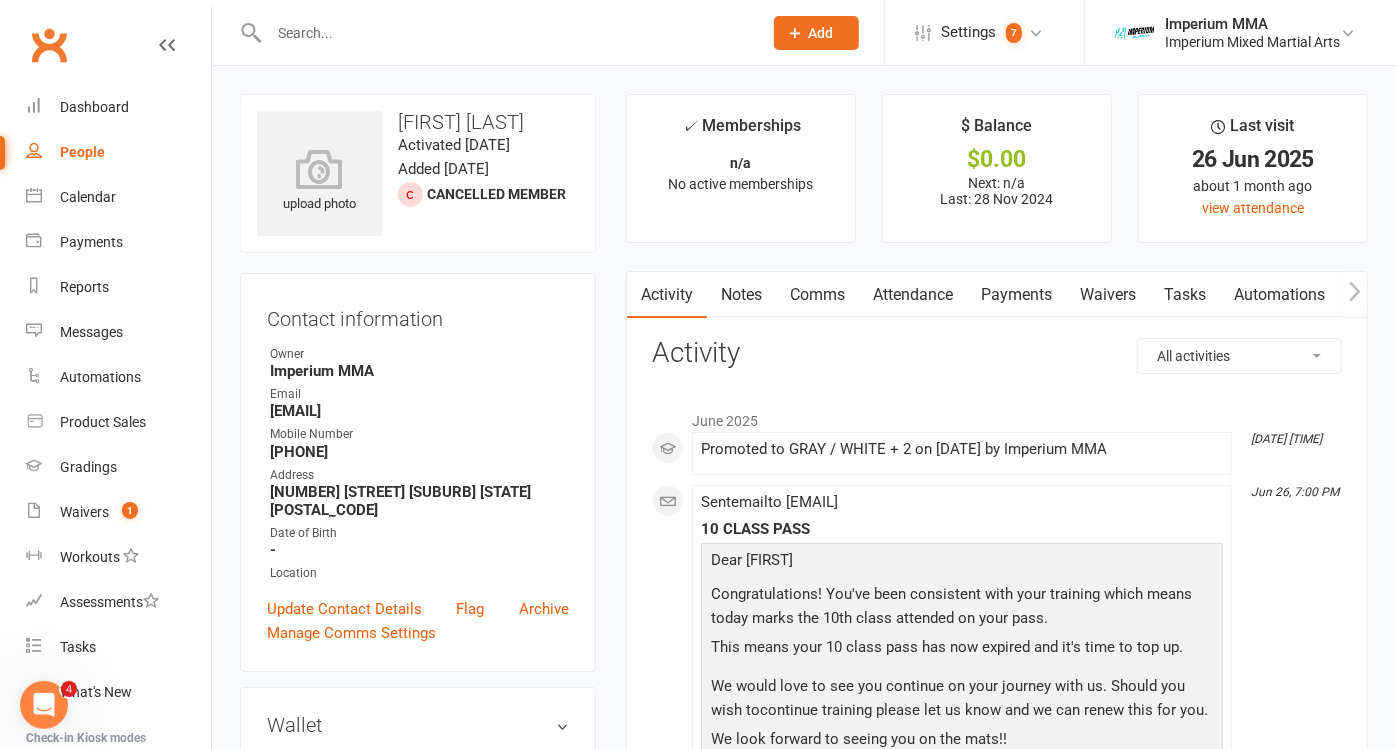 click on "Comms" at bounding box center (817, 295) 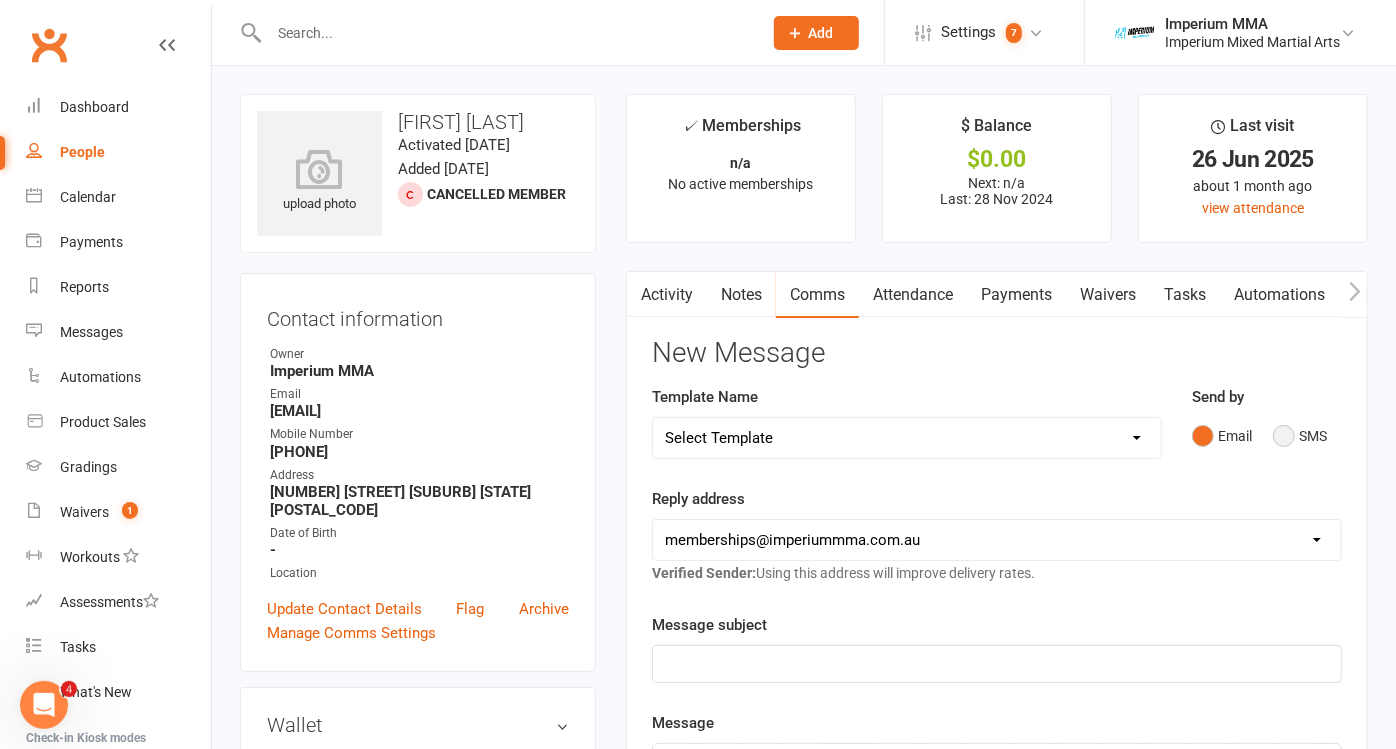 click on "SMS" at bounding box center (1300, 436) 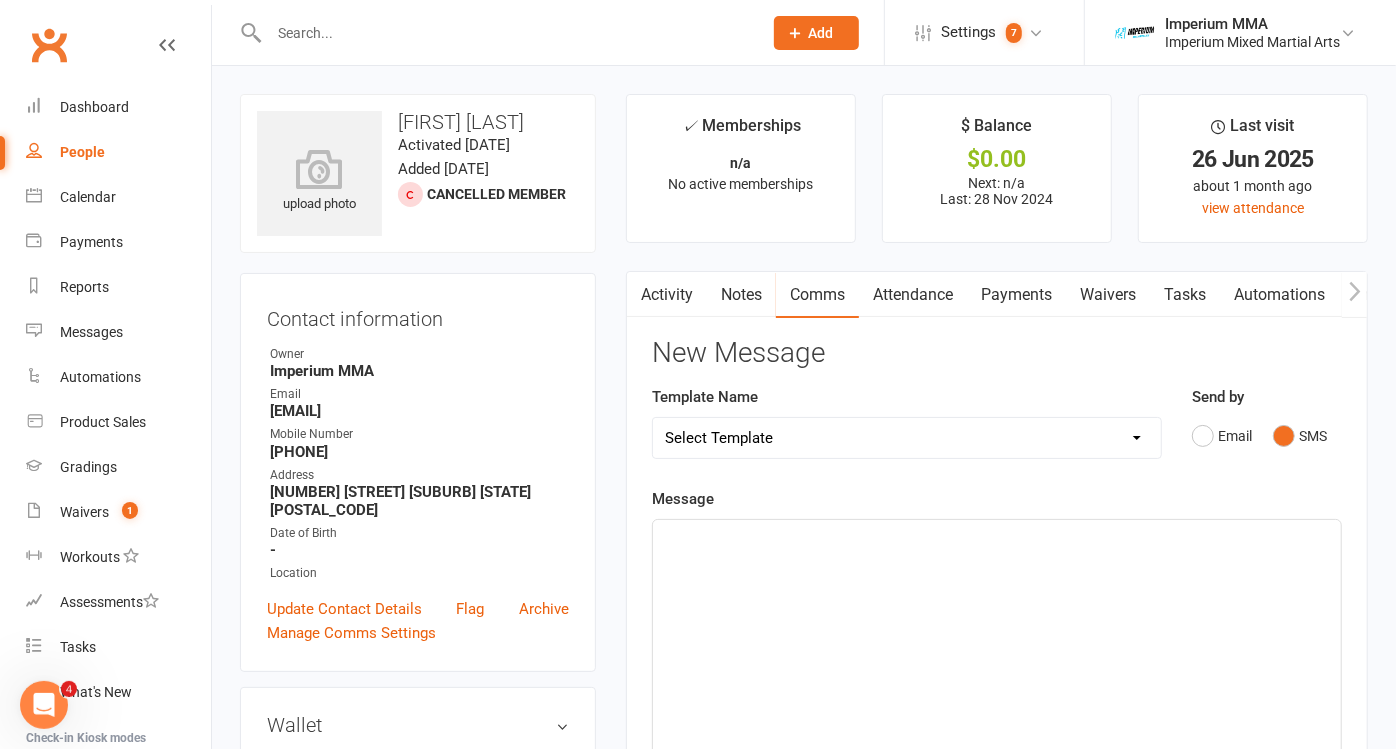 click on "Select Template [SMS] WE MISS YOU [Email] 10 CLASS PASS EXPIRY [Email] Confirmation of cancellation [Email] membership expiry [Email] Follow Up Email (Unable to contact) [Email] Free Trial Class Email [SMS] Free Trial Class SMS [Email] Upfront membership confirmation email [Email] BJJ GRADING - ADULTS - TEENS - MINIS [Email] SCHOOL HOLIDAY TIMETABLE - KIDS BJJ [Email] BJJ Welcome Email [Email] NO SHOW TRIAL CLASS [Email] REMINDER TRIAL CLASS [Email] Trial Class Booking confirmation Template [Email] Failed payment [Email] PROMOTIONAL [Email] confirmation of suspension [Email] suspension expiry" at bounding box center (907, 438) 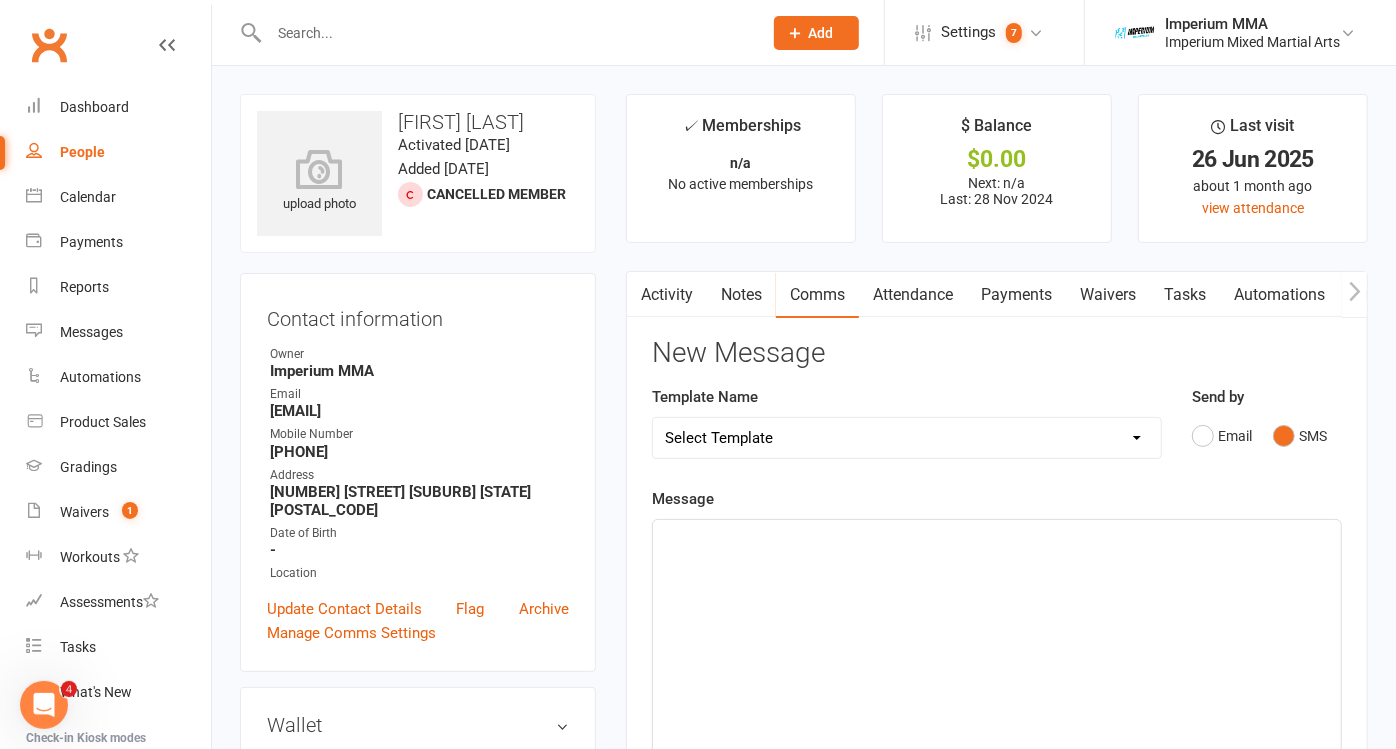 select on "0" 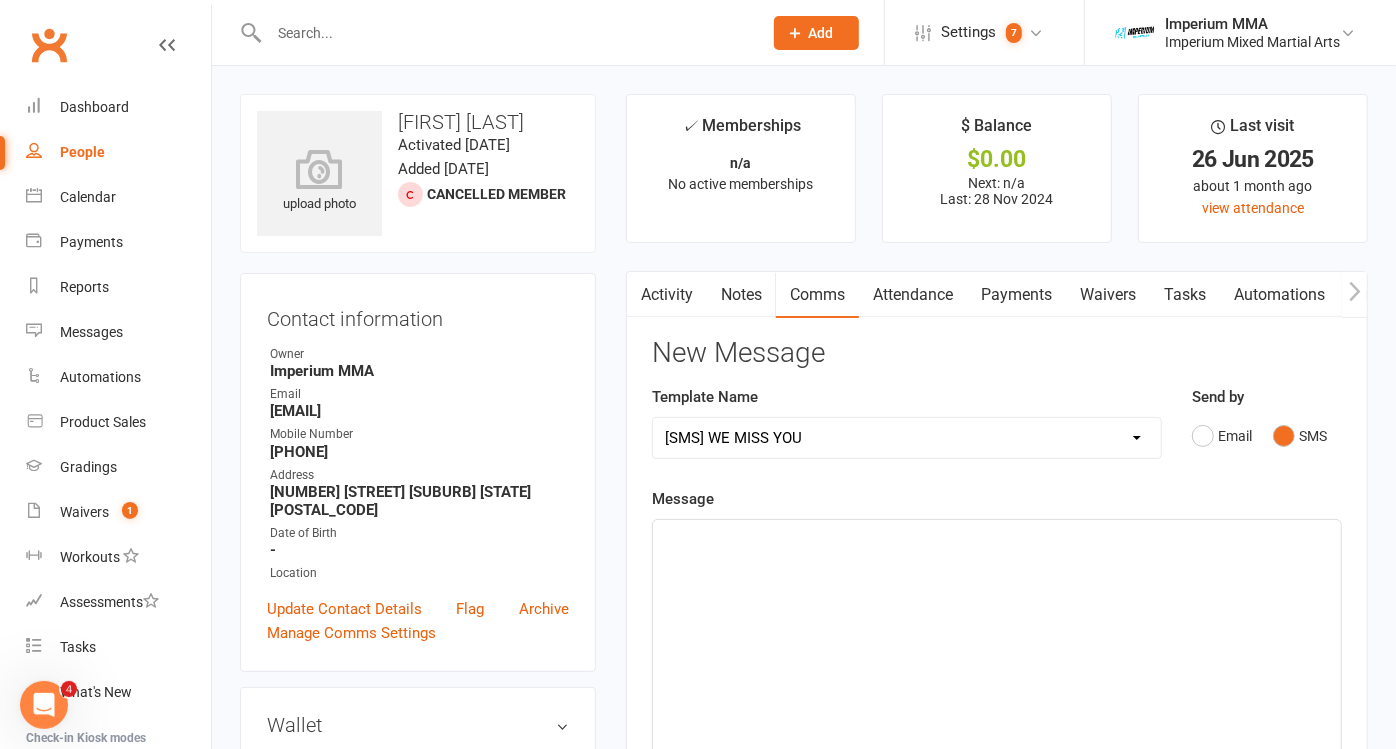 click on "Select Template [SMS] WE MISS YOU [Email] 10 CLASS PASS EXPIRY [Email] Confirmation of cancellation [Email] membership expiry [Email] Follow Up Email (Unable to contact) [Email] Free Trial Class Email [SMS] Free Trial Class SMS [Email] Upfront membership confirmation email [Email] BJJ GRADING - ADULTS - TEENS - MINIS [Email] SCHOOL HOLIDAY TIMETABLE - KIDS BJJ [Email] BJJ Welcome Email [Email] NO SHOW TRIAL CLASS [Email] REMINDER TRIAL CLASS [Email] Trial Class Booking confirmation Template [Email] Failed payment [Email] PROMOTIONAL [Email] confirmation of suspension [Email] suspension expiry" at bounding box center (907, 438) 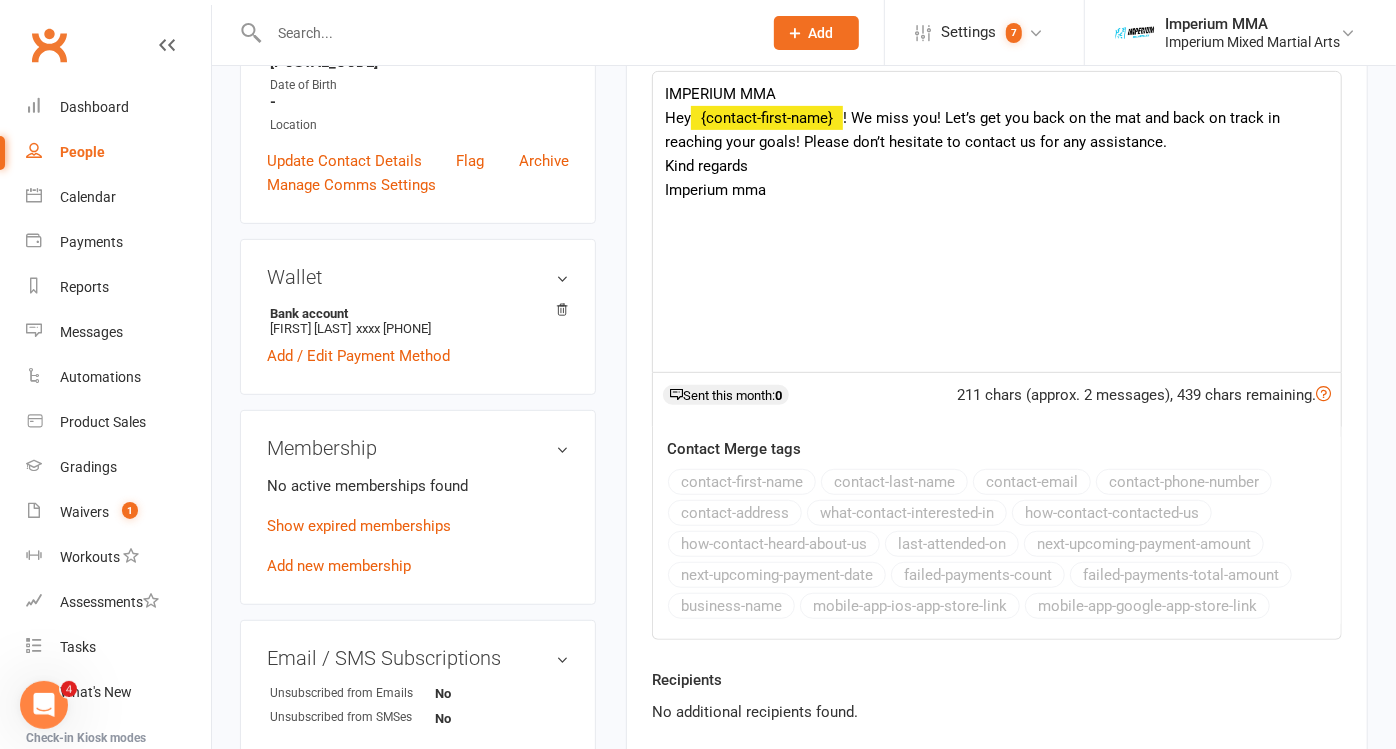 scroll, scrollTop: 555, scrollLeft: 0, axis: vertical 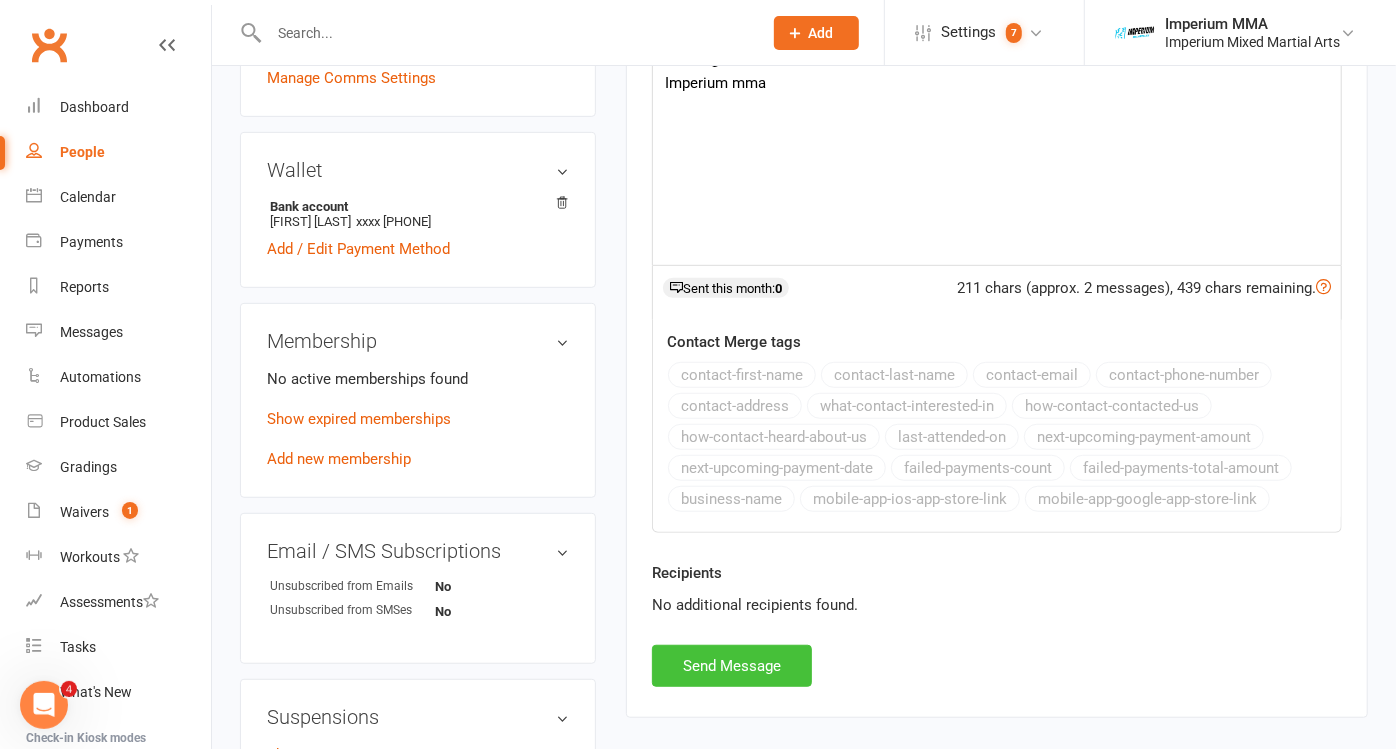 click on "Send Message" at bounding box center (732, 666) 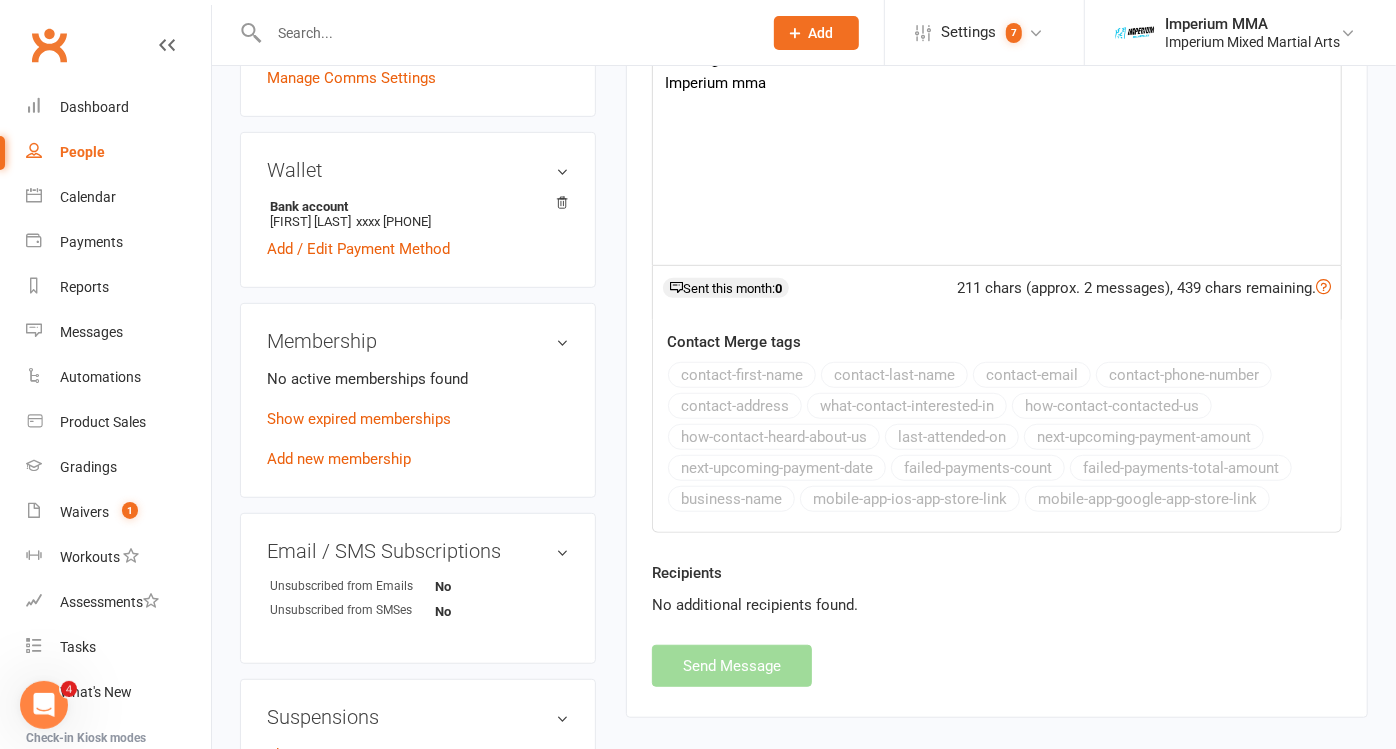 select 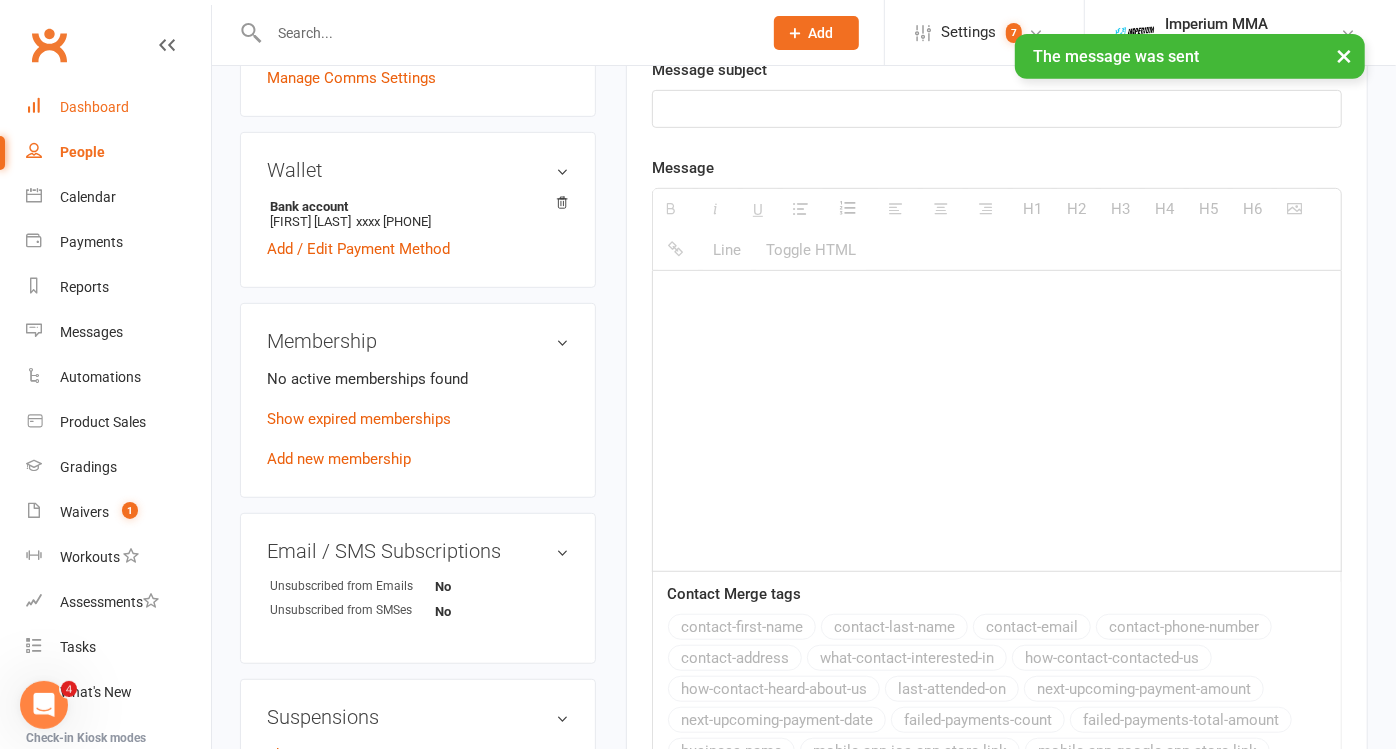 click on "Dashboard" at bounding box center [118, 107] 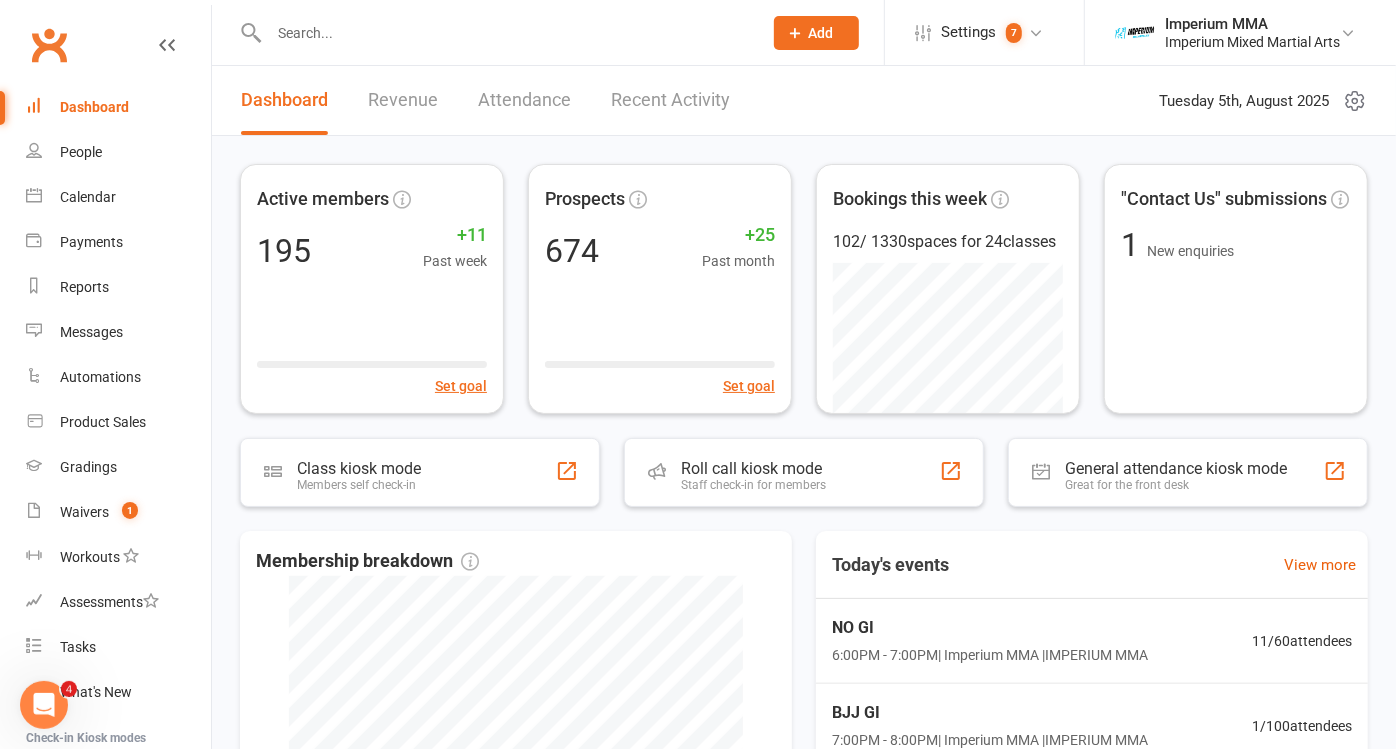 click at bounding box center (505, 33) 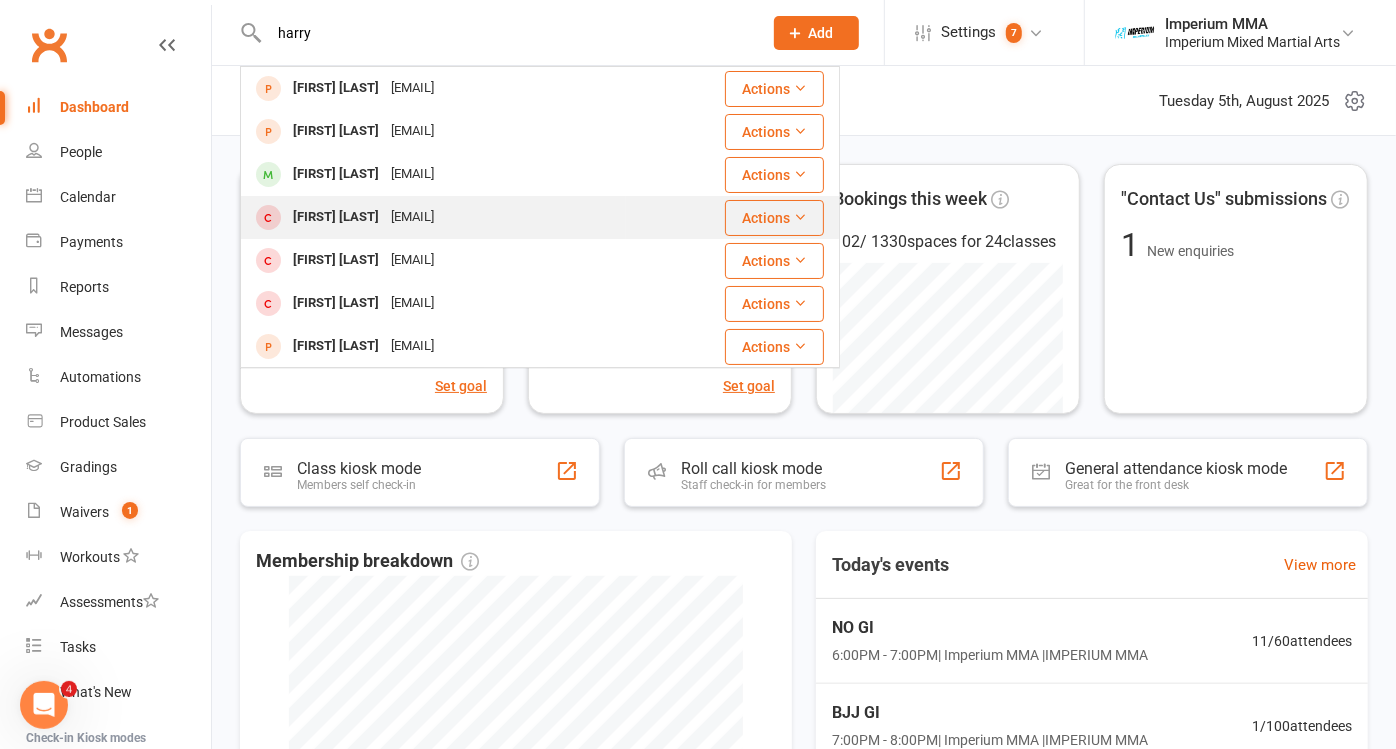 type on "harry" 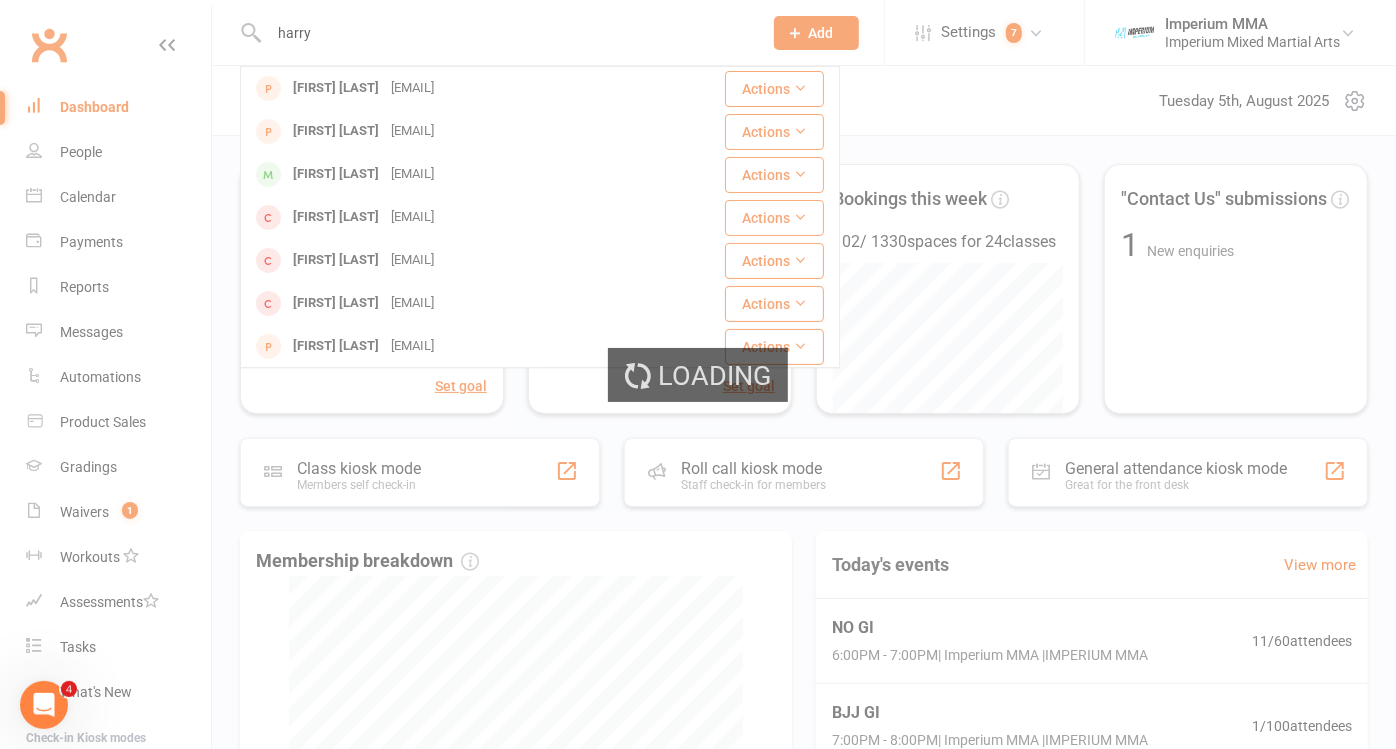 type 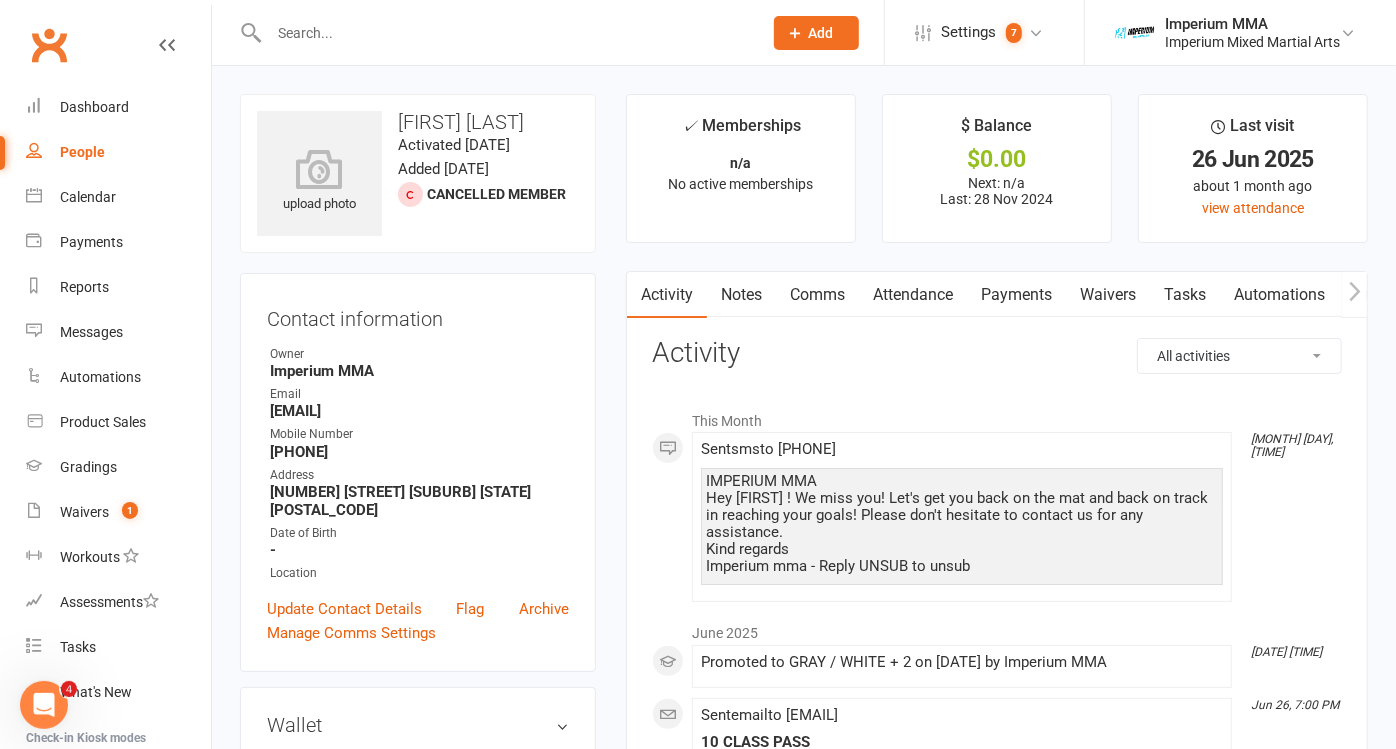 click on "Attendance" at bounding box center (913, 295) 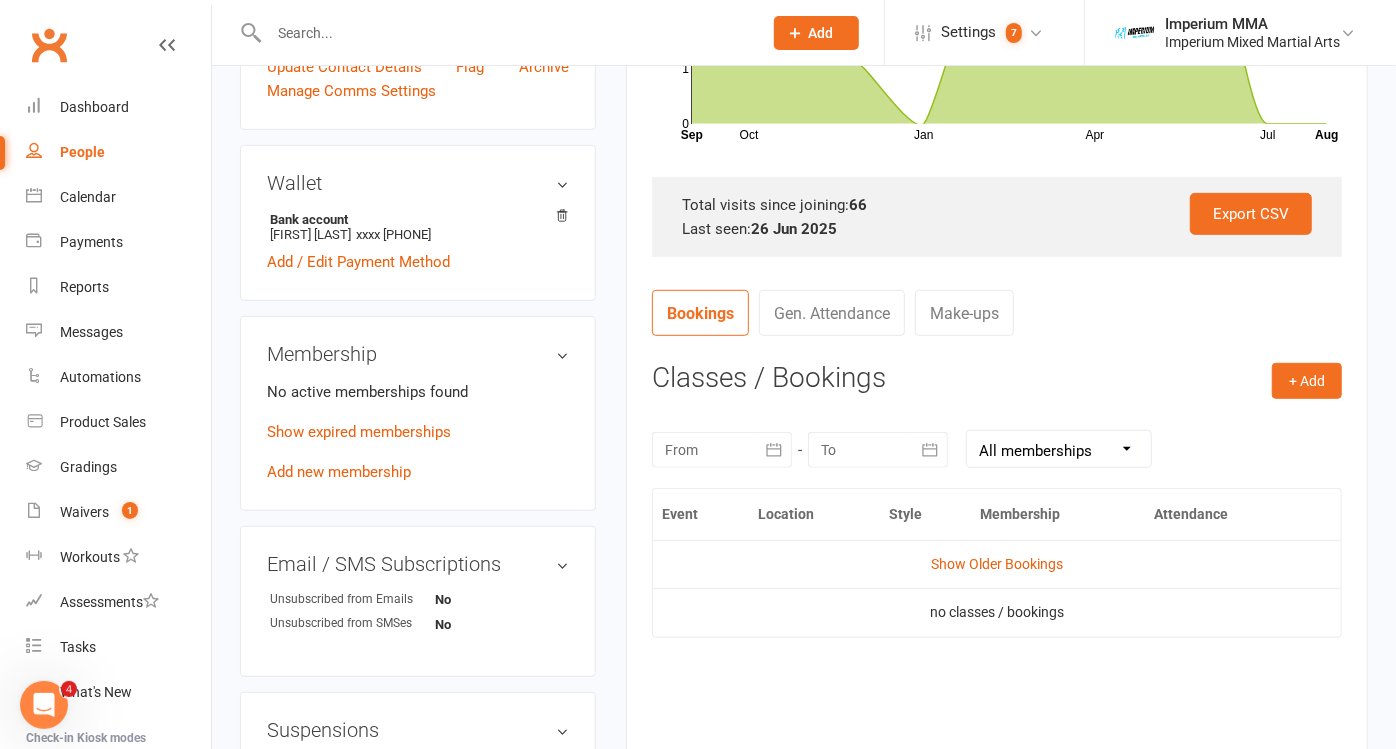 scroll, scrollTop: 666, scrollLeft: 0, axis: vertical 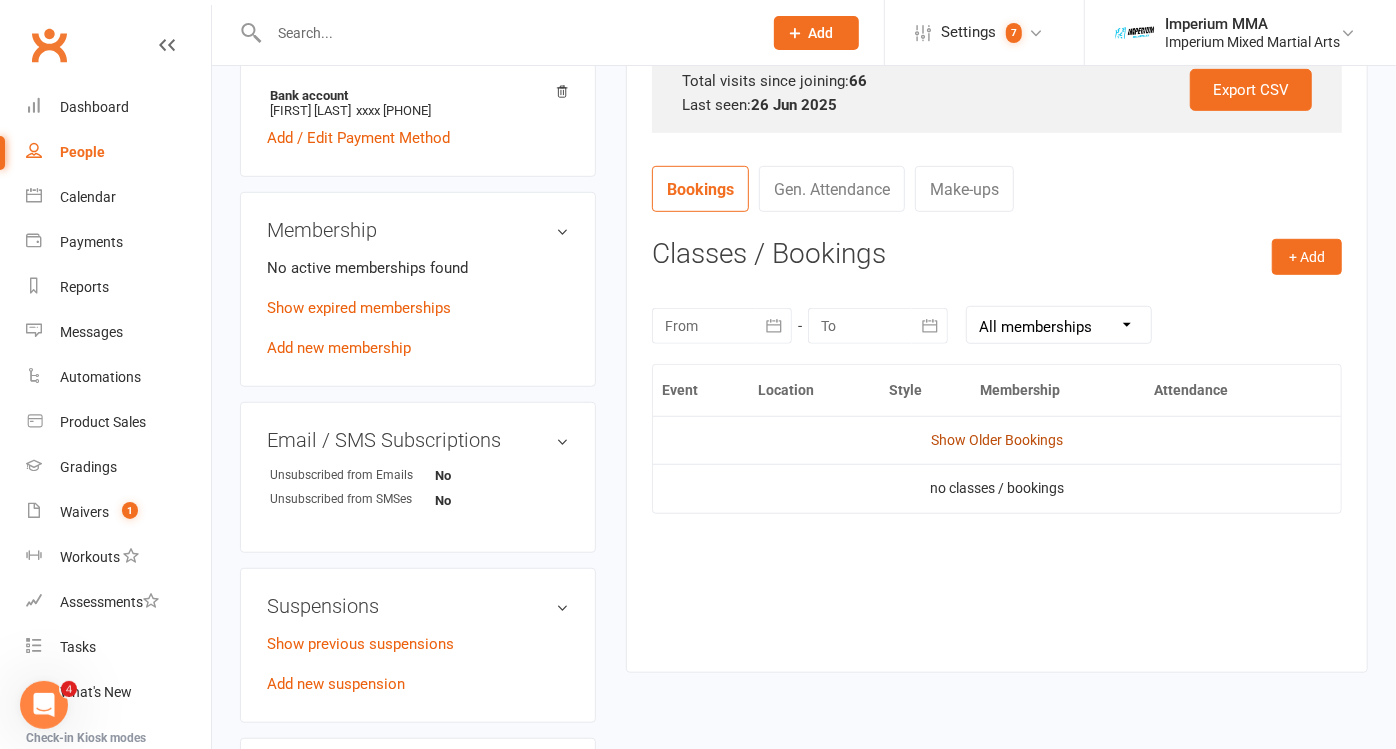 click on "Show Older Bookings" at bounding box center (997, 440) 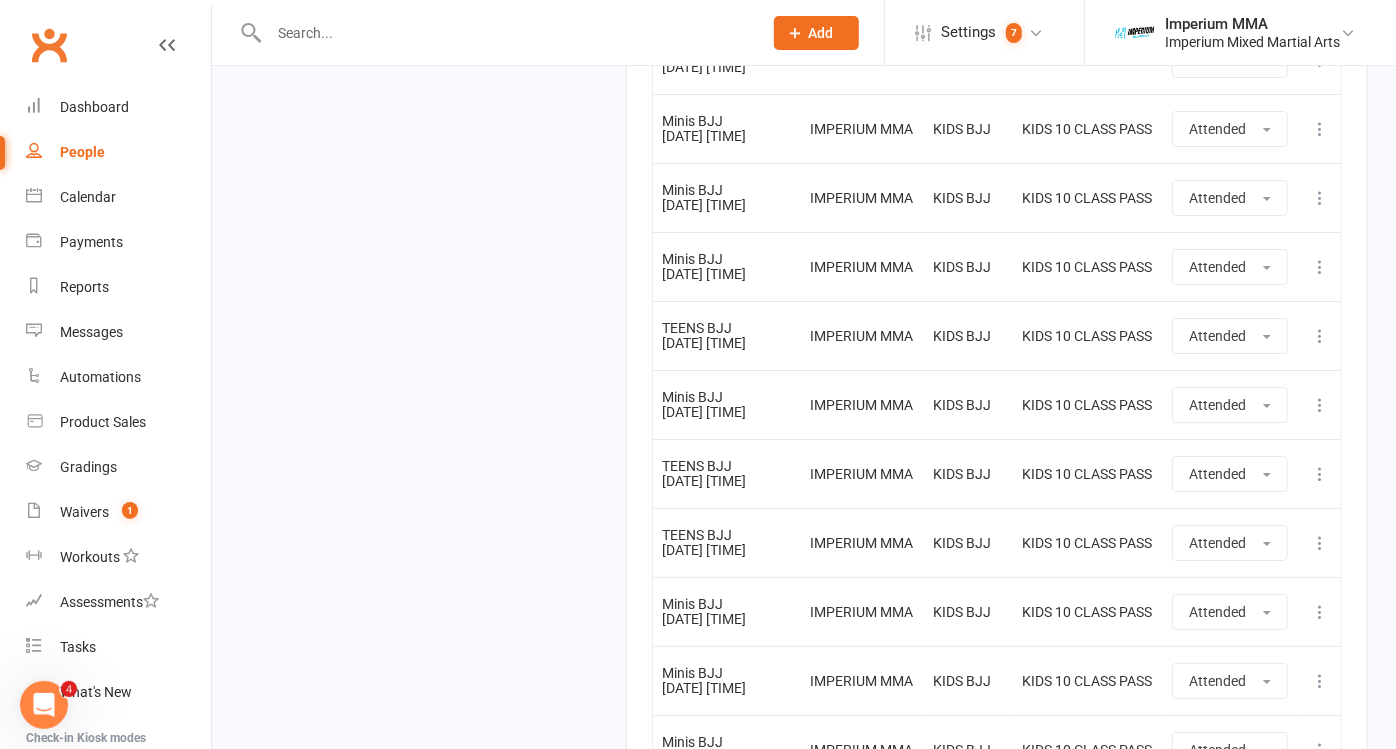 scroll, scrollTop: 4375, scrollLeft: 0, axis: vertical 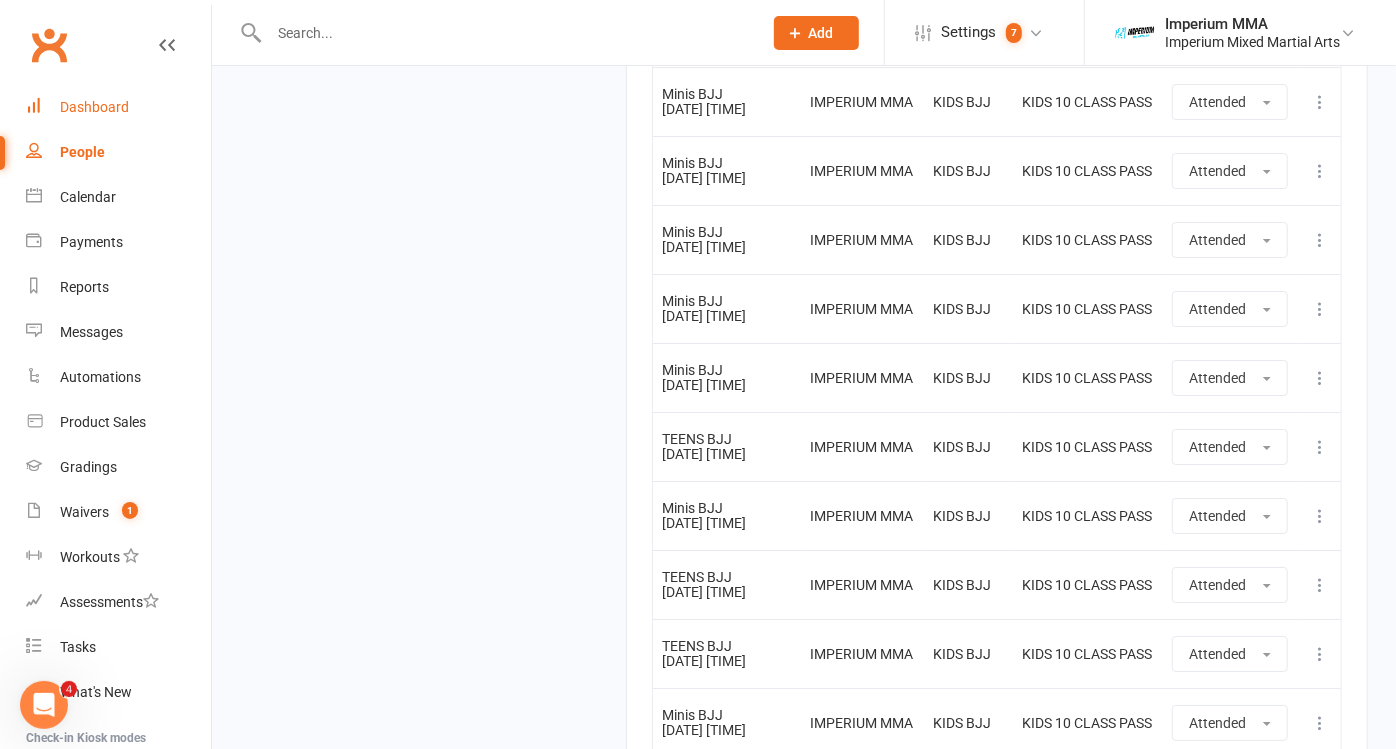 click on "Dashboard" at bounding box center [118, 107] 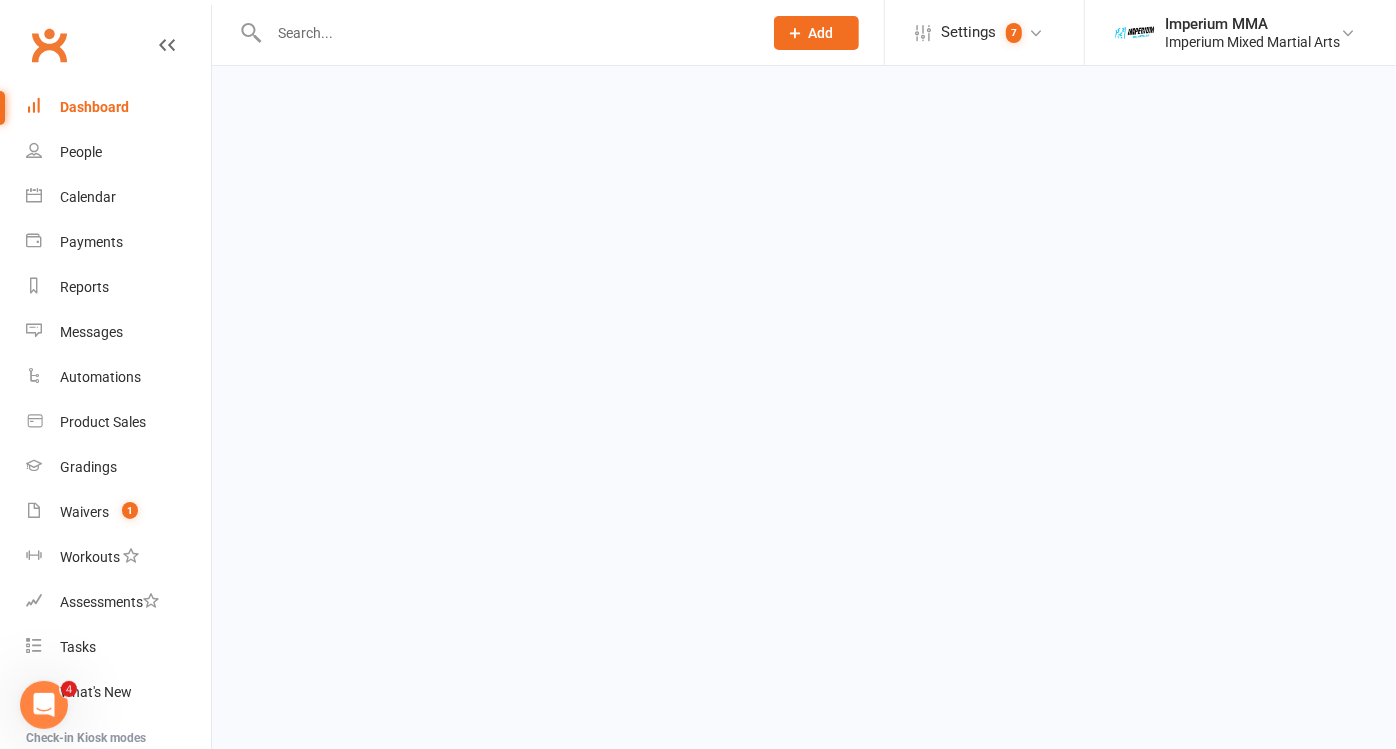 scroll, scrollTop: 0, scrollLeft: 0, axis: both 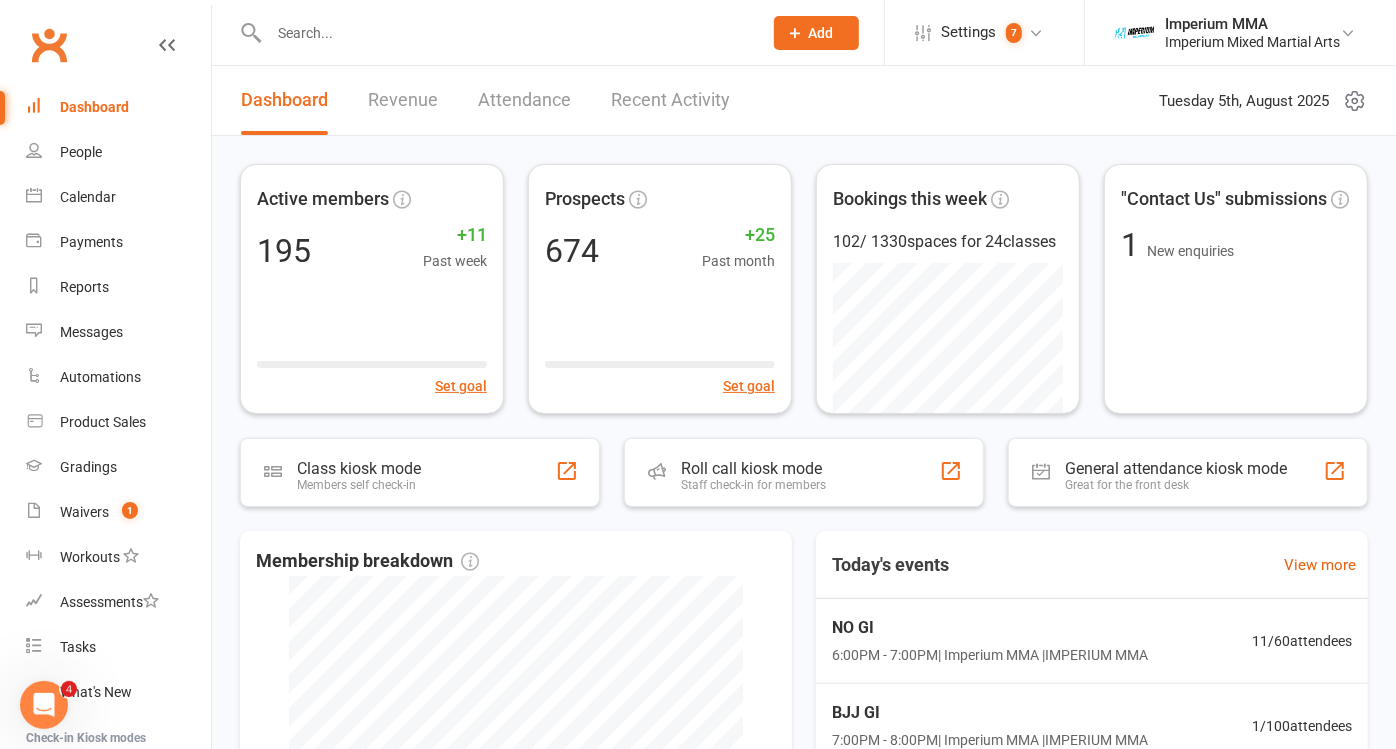 click on "Revenue" at bounding box center (403, 100) 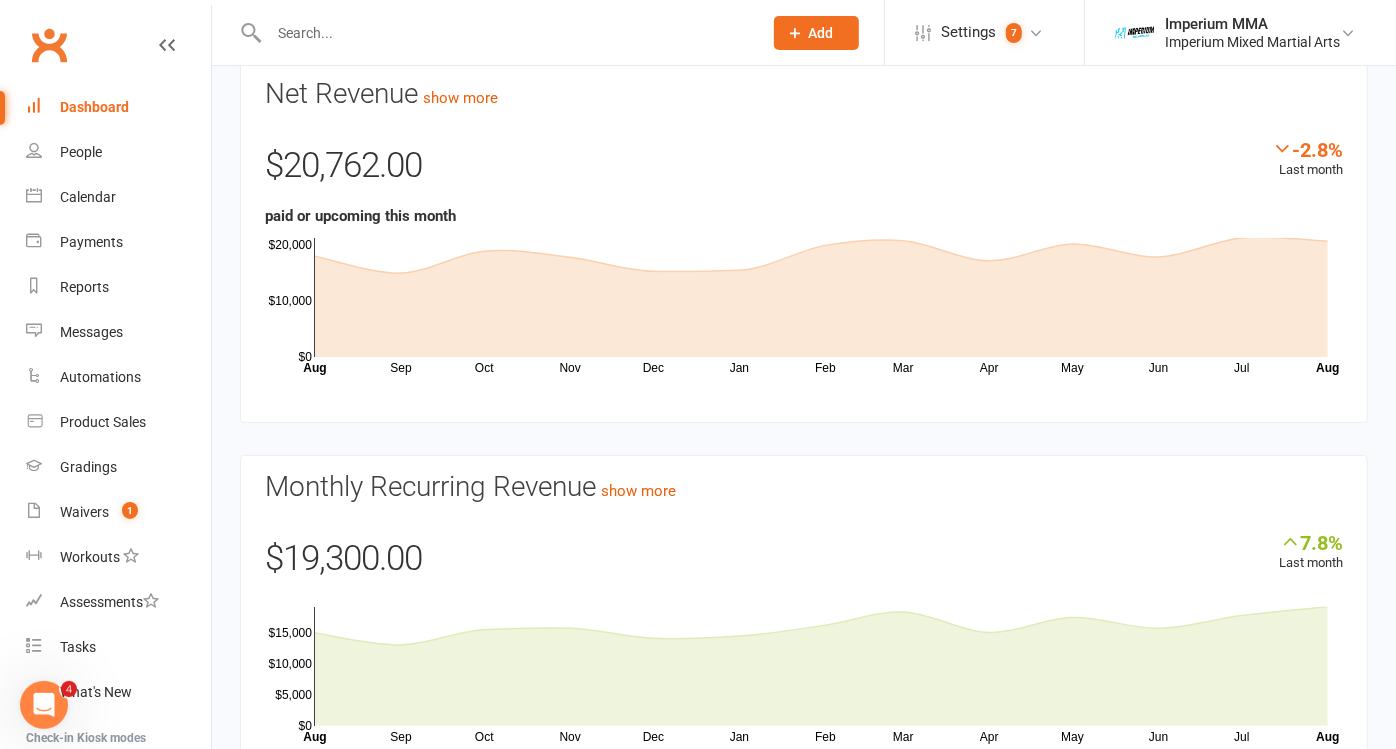 scroll, scrollTop: 0, scrollLeft: 0, axis: both 